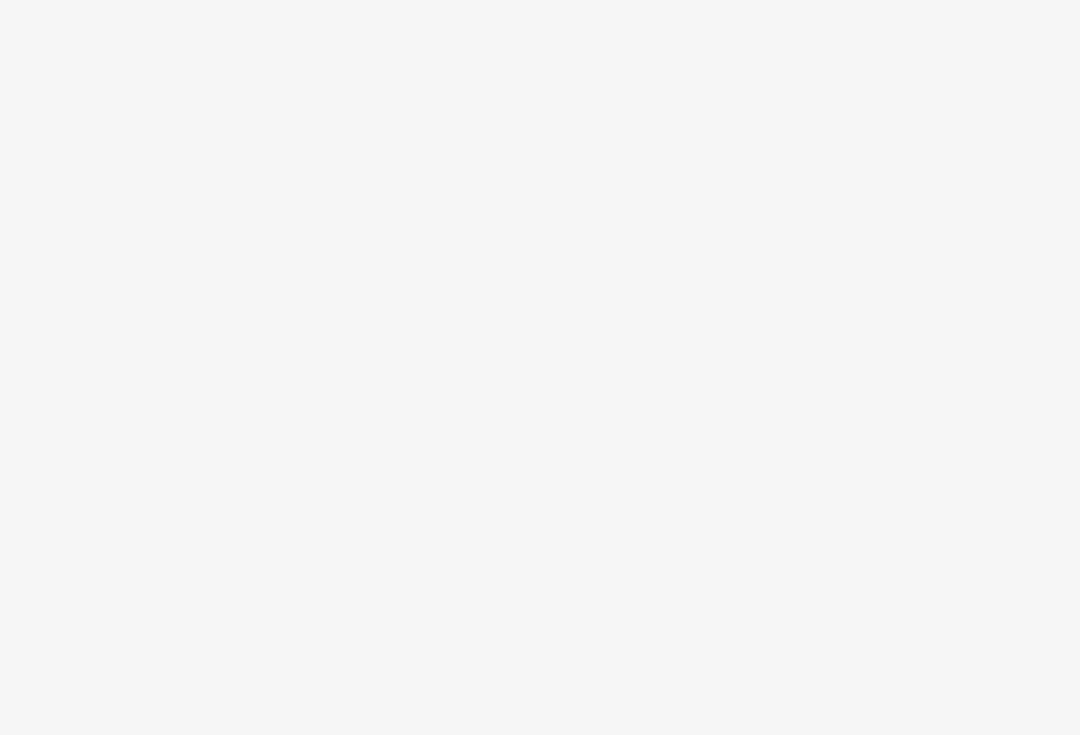 scroll, scrollTop: 0, scrollLeft: 0, axis: both 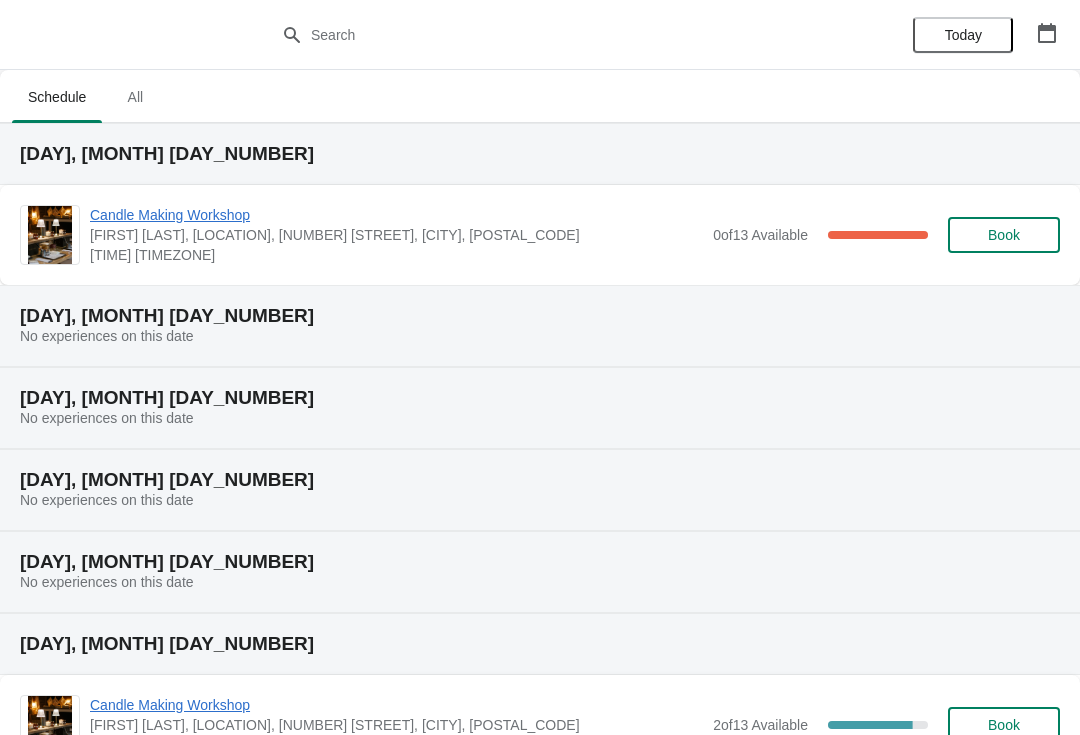 click on "Candle Making Workshop" at bounding box center [396, 215] 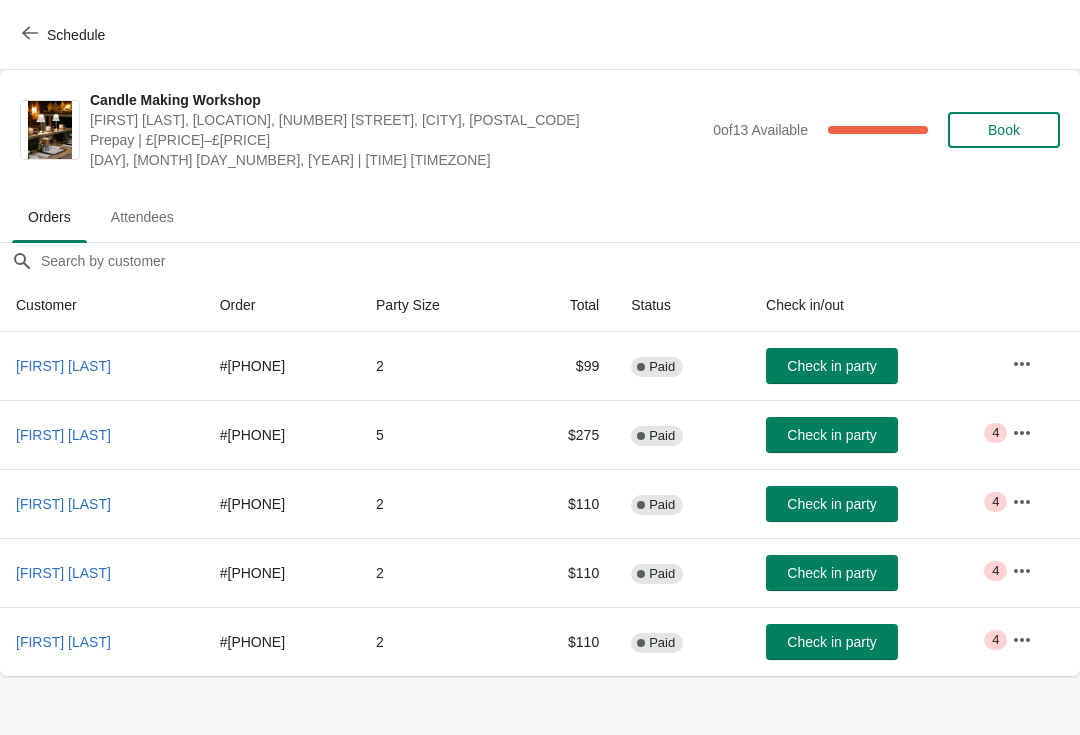 click on "Attendees" at bounding box center (142, 217) 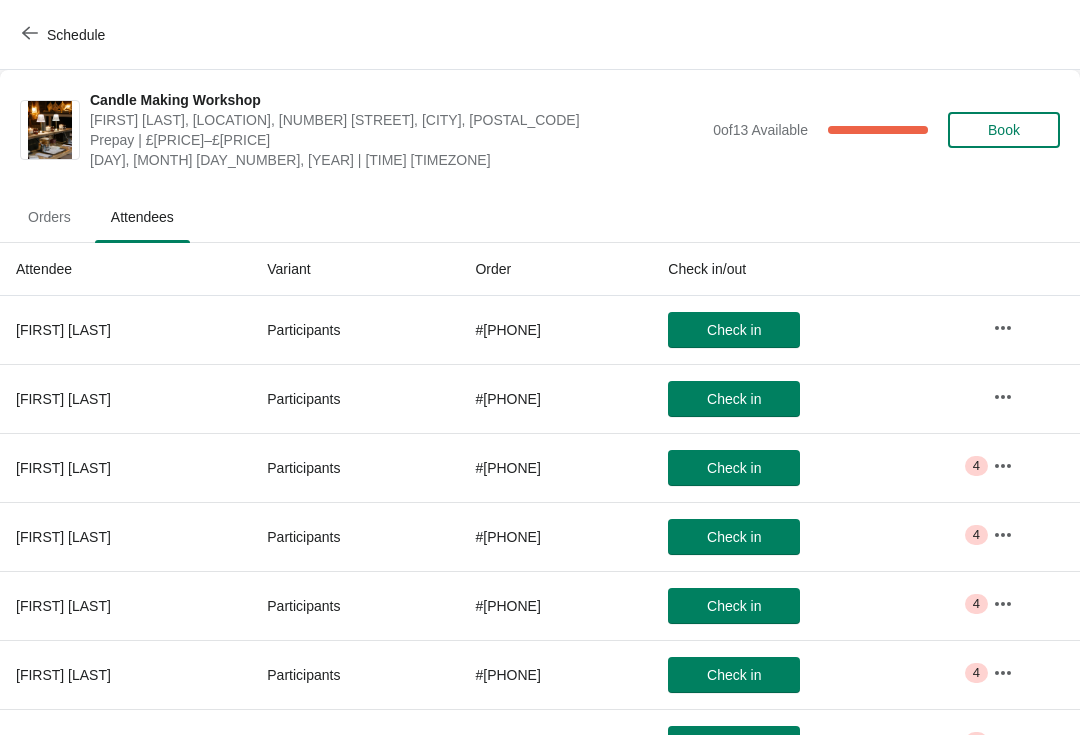 click 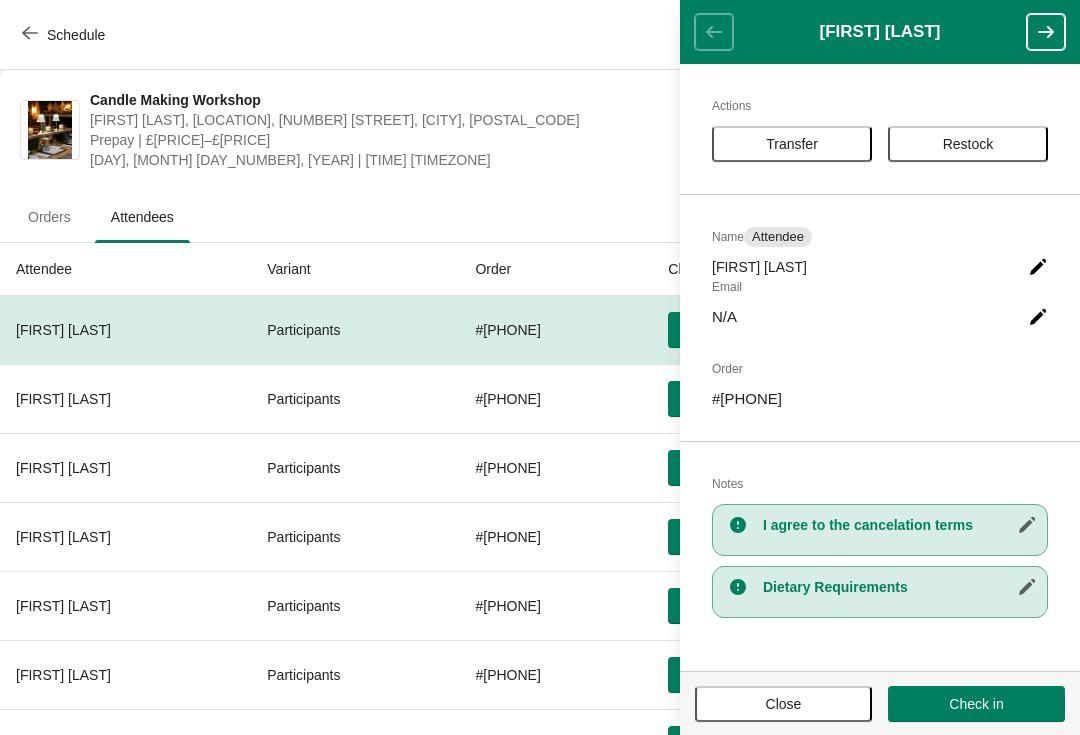 click 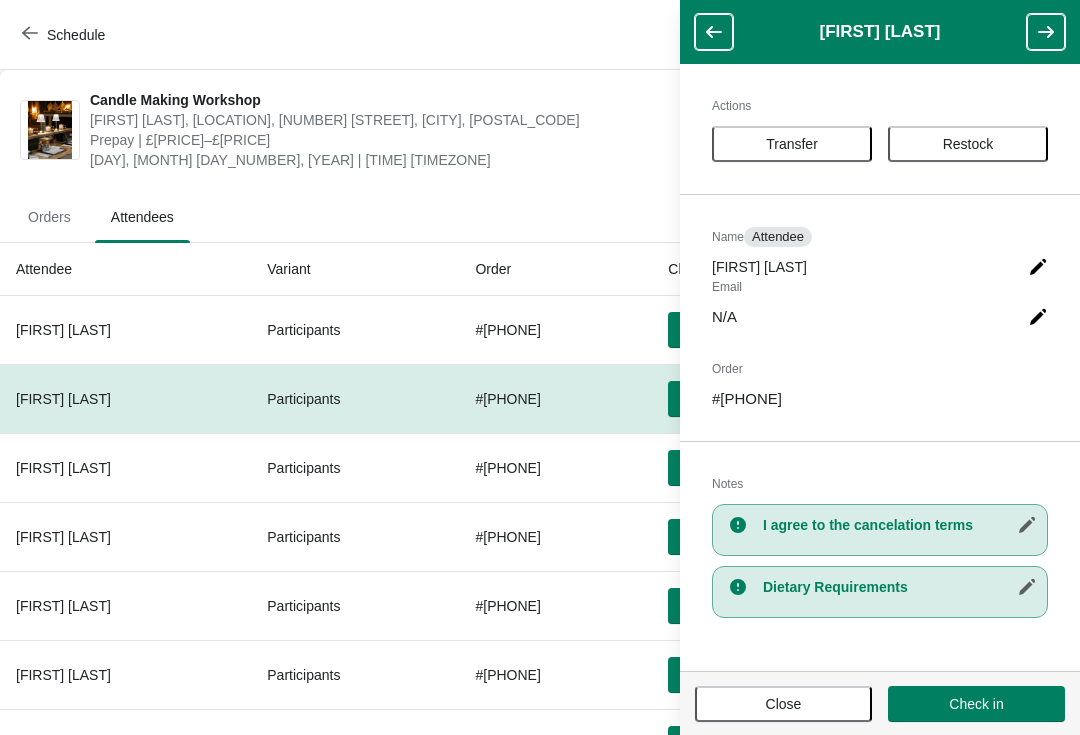click at bounding box center (1046, 32) 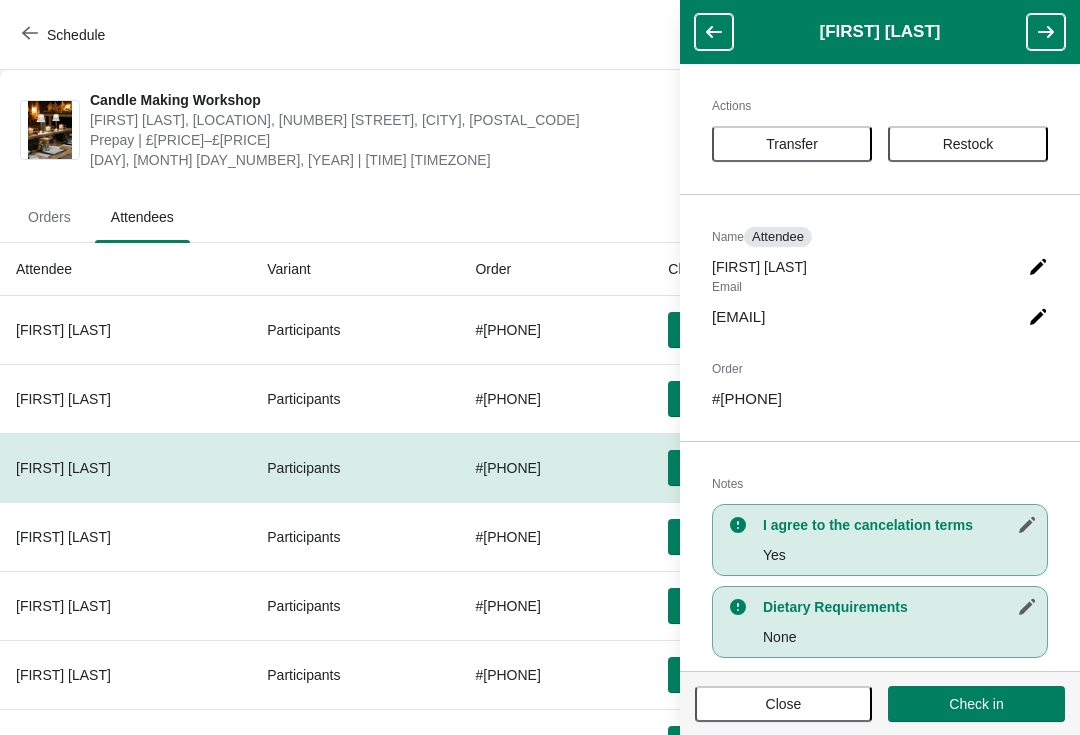 click at bounding box center [1046, 32] 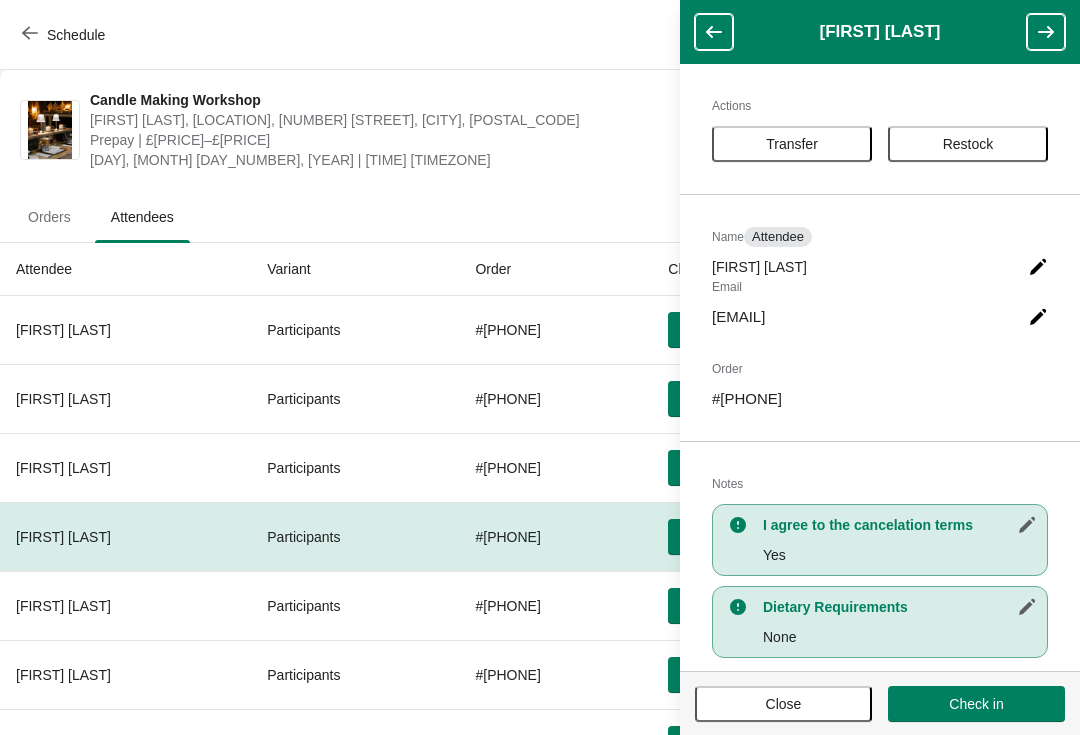 click at bounding box center [1046, 32] 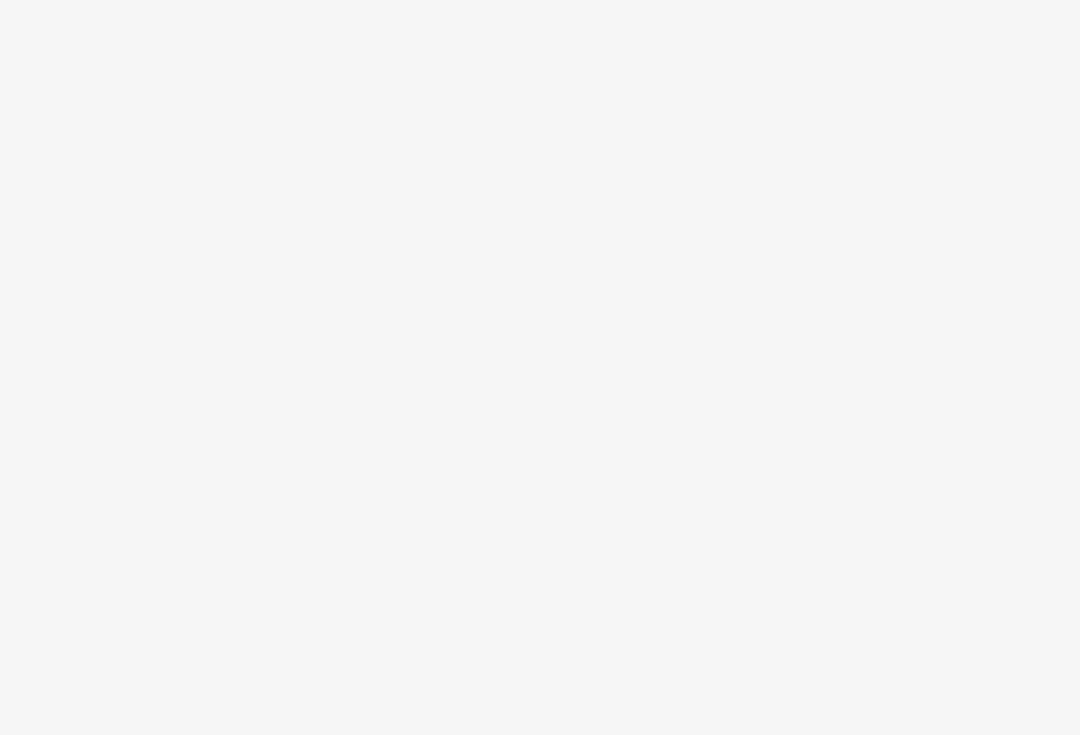 scroll, scrollTop: 0, scrollLeft: 0, axis: both 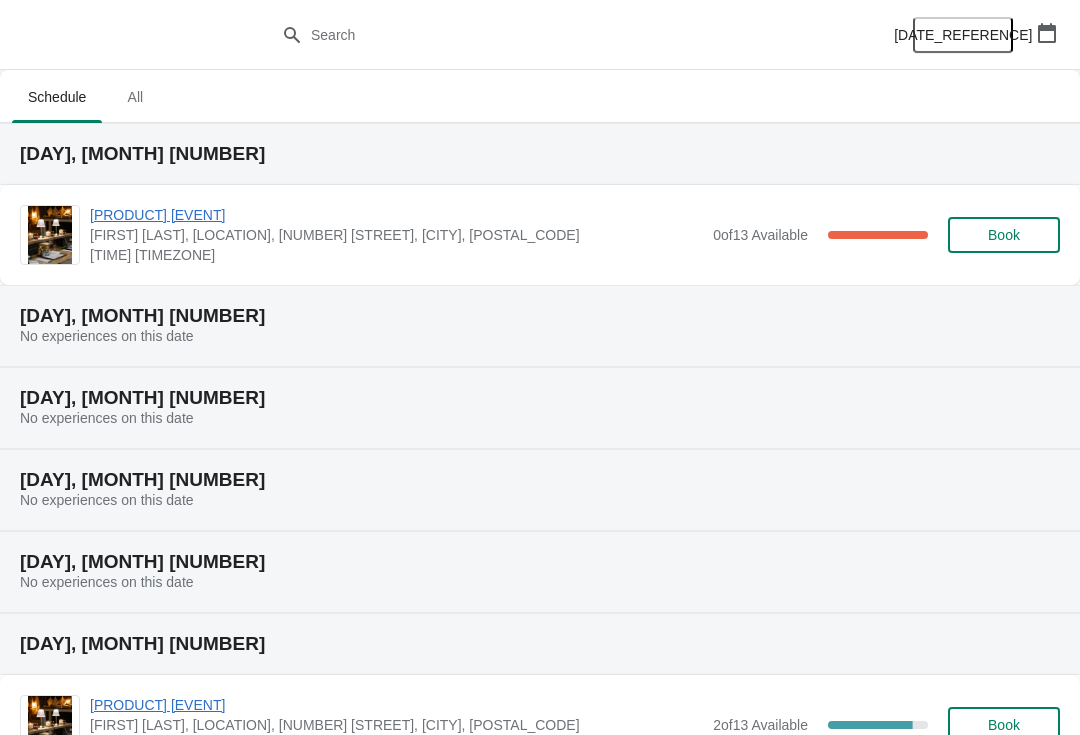 click on "Candle Making Workshop" at bounding box center [396, 215] 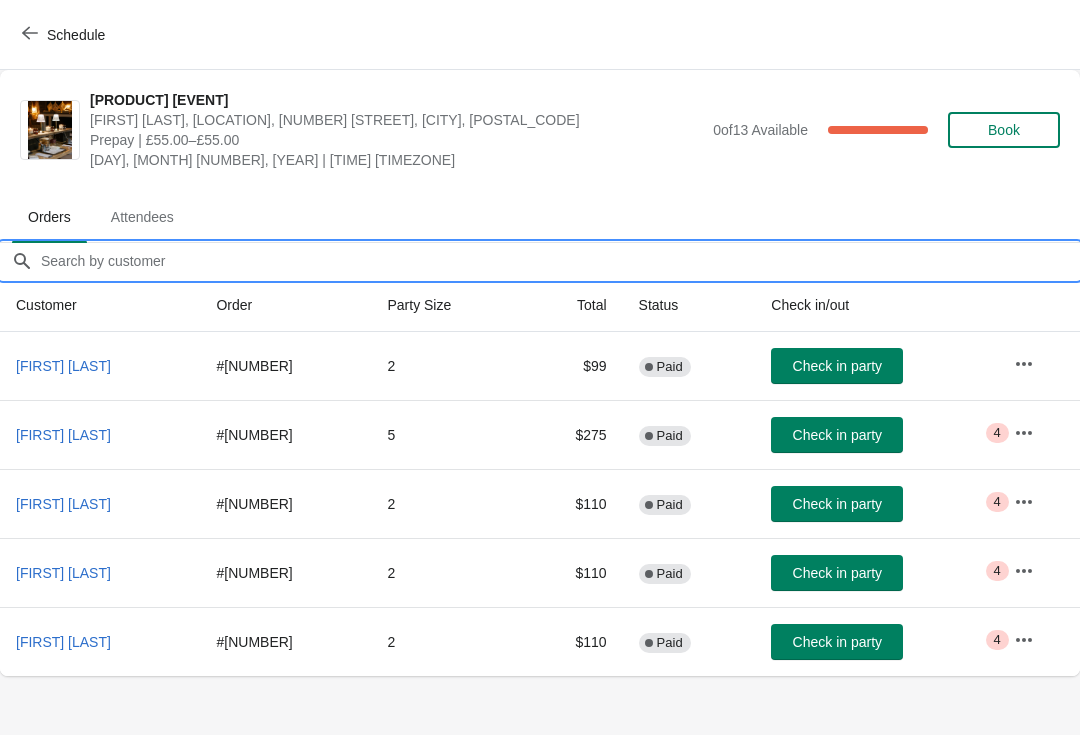 click on "Orders filter search" at bounding box center (560, 261) 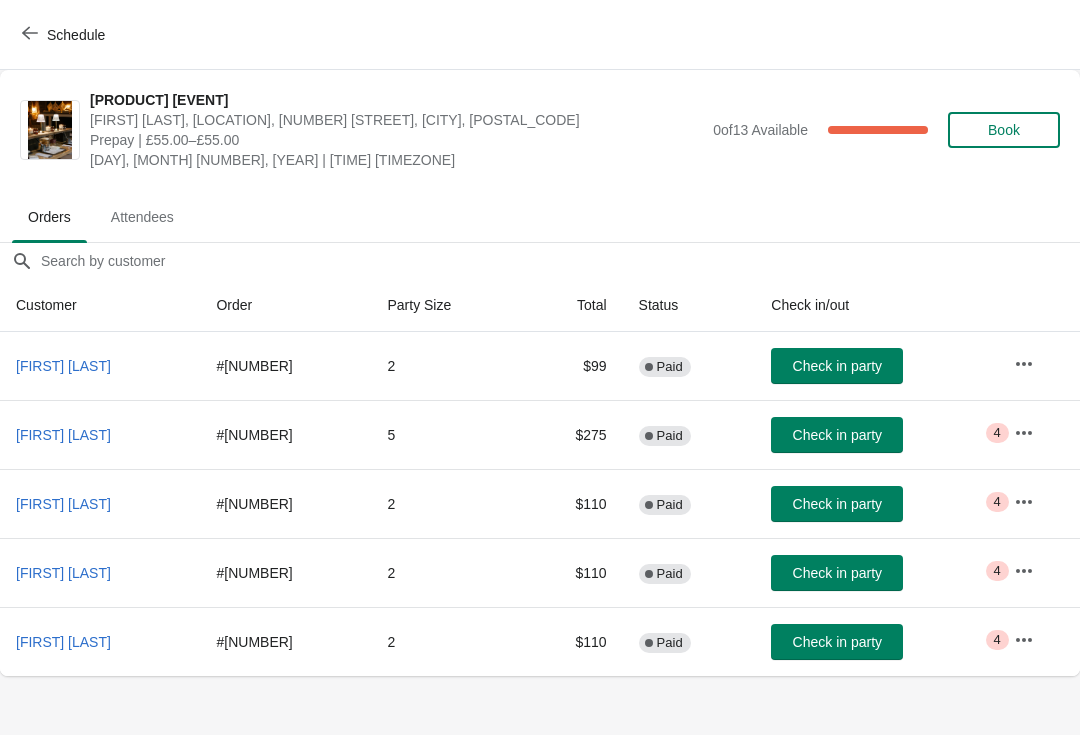 click on "Attendees" at bounding box center (142, 217) 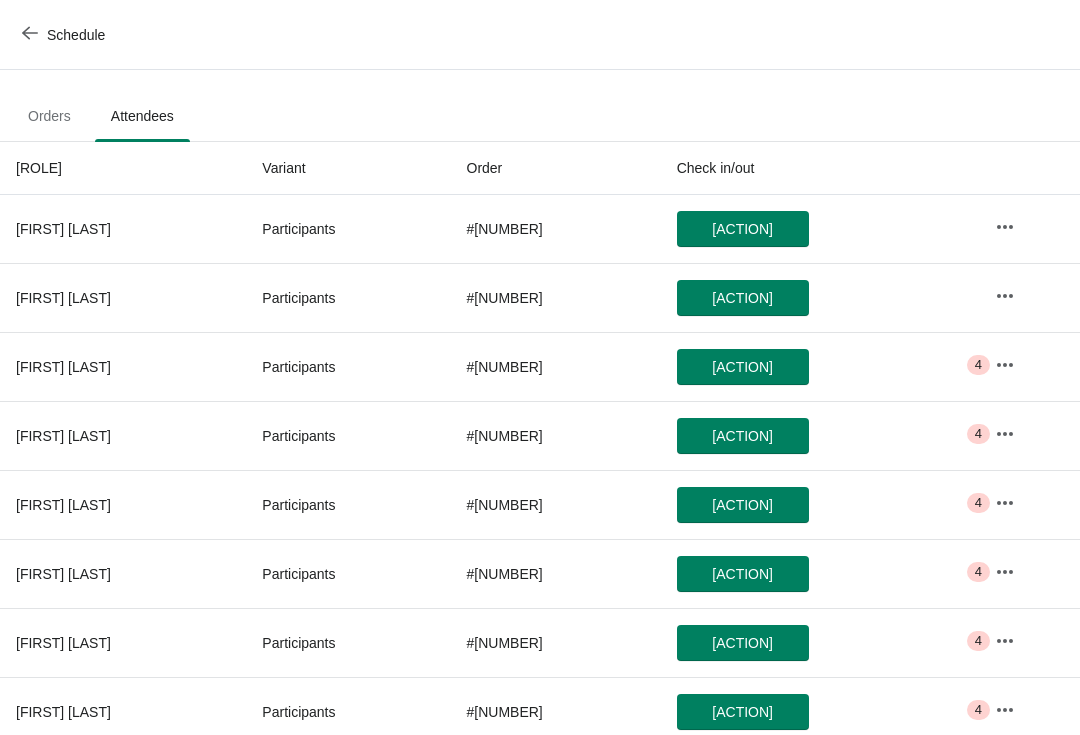 scroll, scrollTop: 81, scrollLeft: 0, axis: vertical 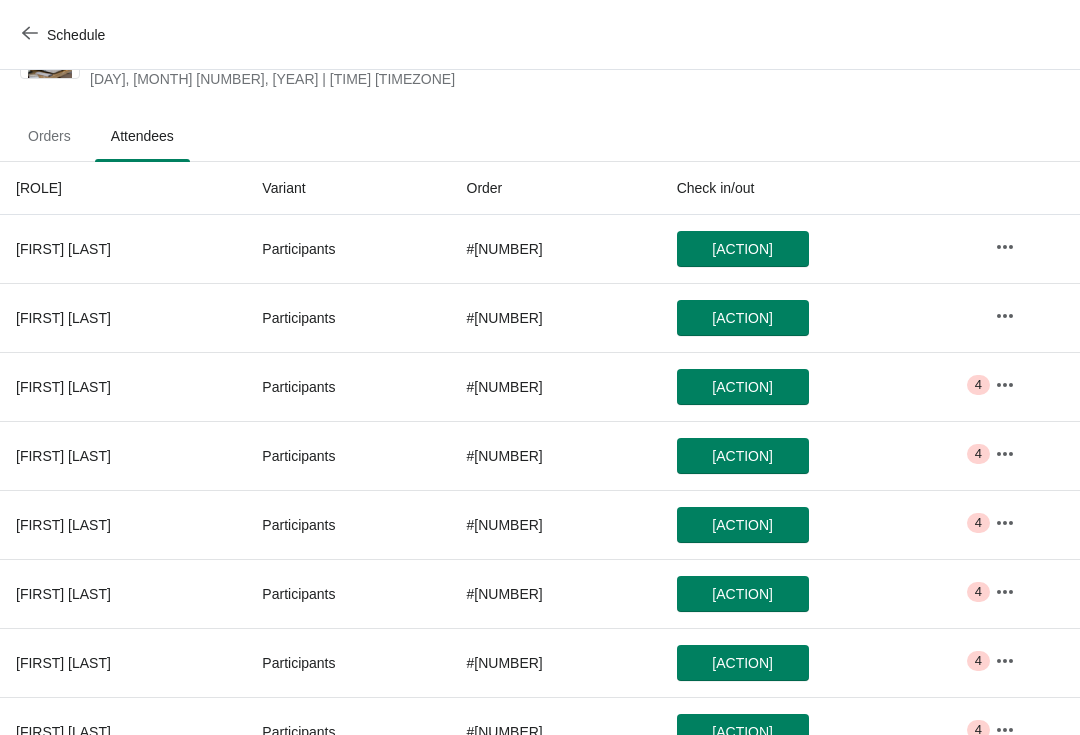 click on "Schedule" at bounding box center [65, 35] 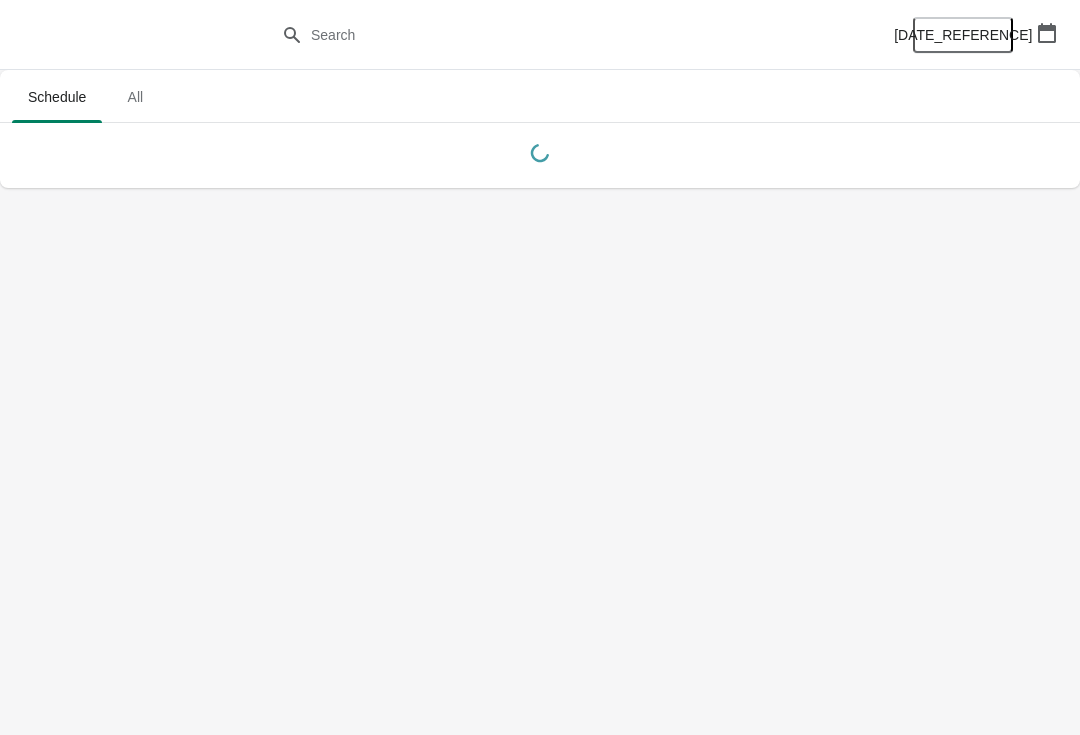 scroll, scrollTop: 0, scrollLeft: 0, axis: both 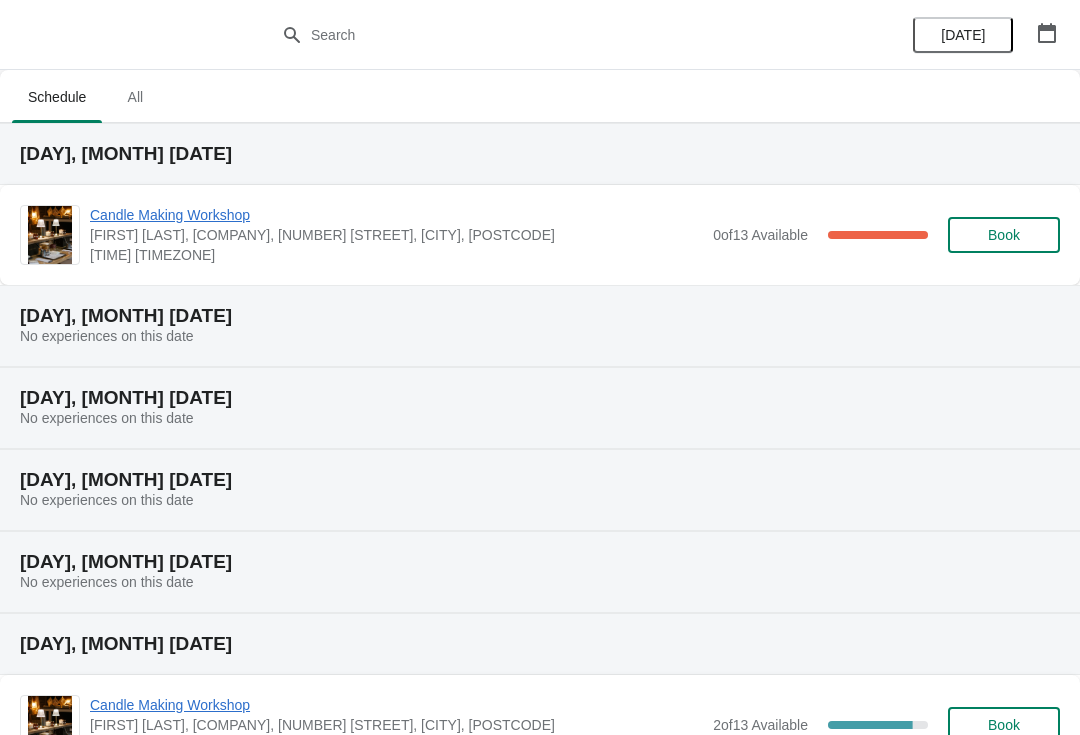 click on "Candle Making Workshop" at bounding box center [396, 215] 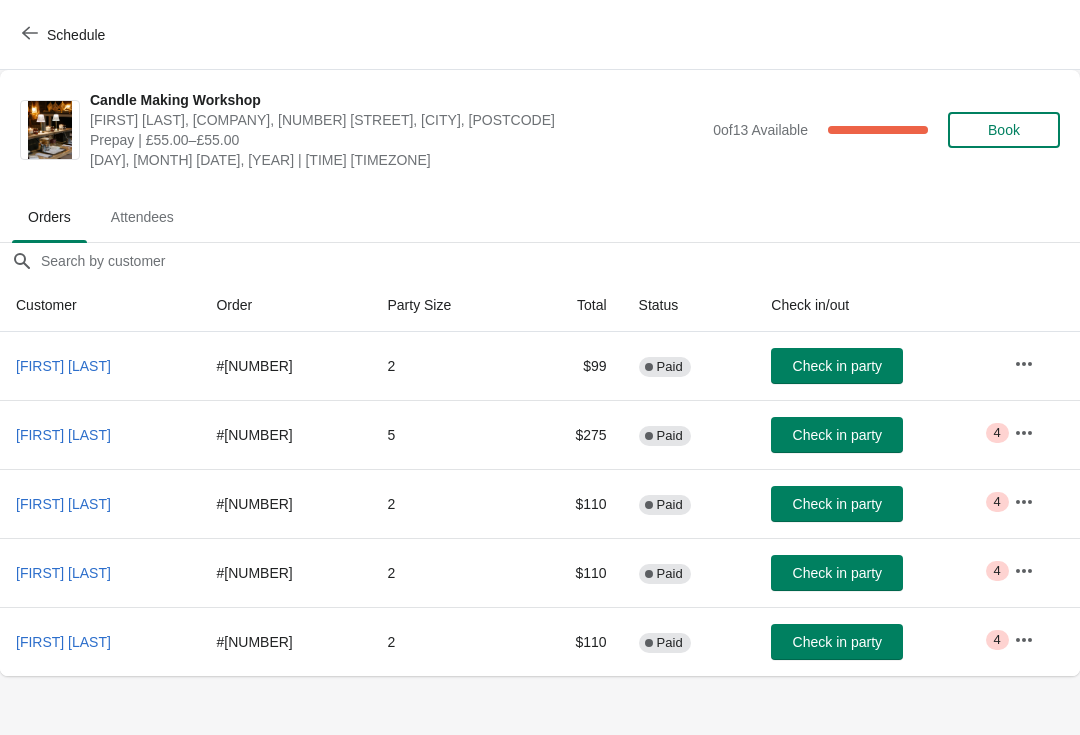 click on "Attendees" at bounding box center [142, 217] 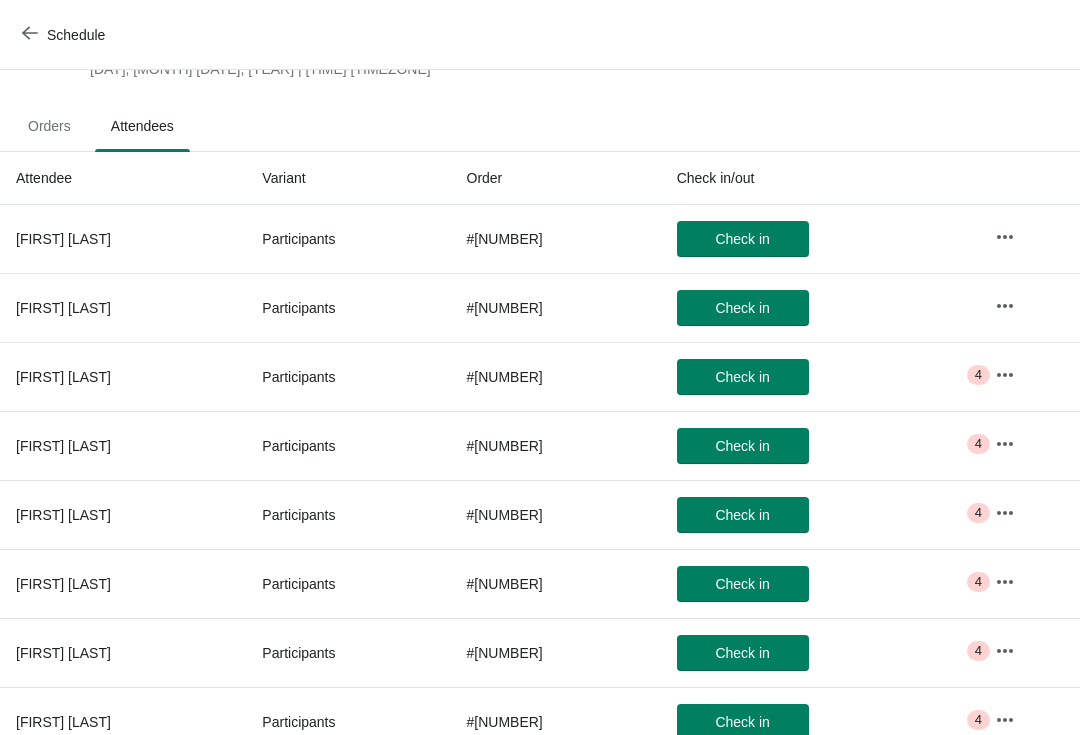scroll, scrollTop: 95, scrollLeft: 0, axis: vertical 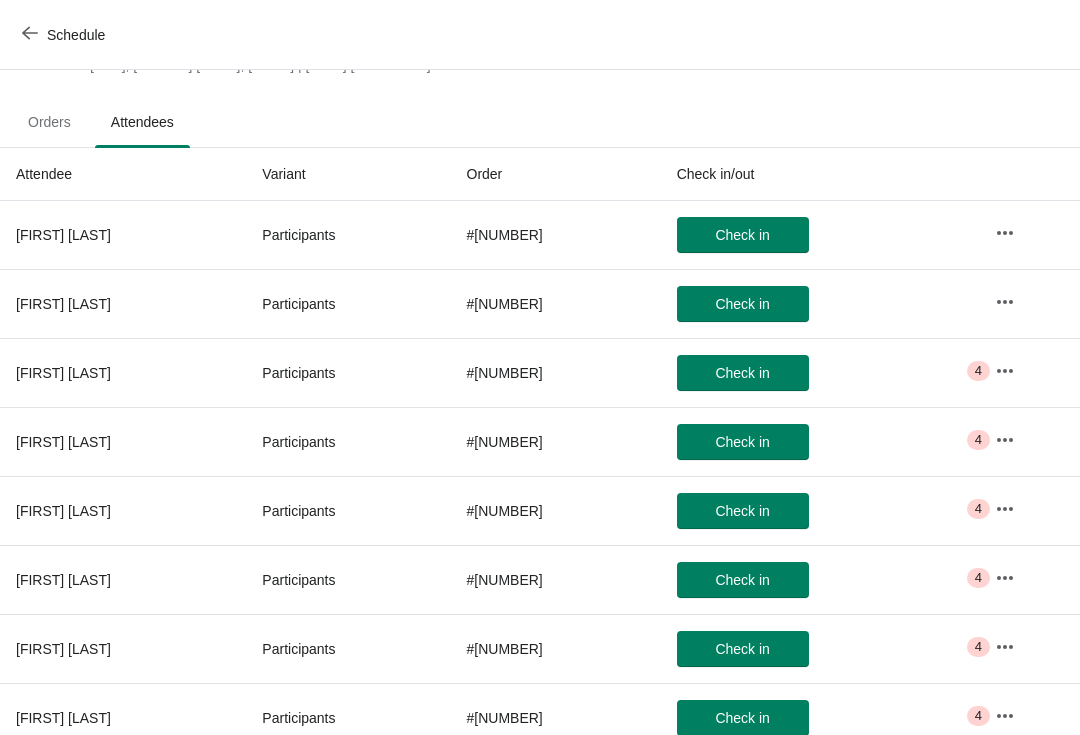 click on "Orders" at bounding box center [49, 122] 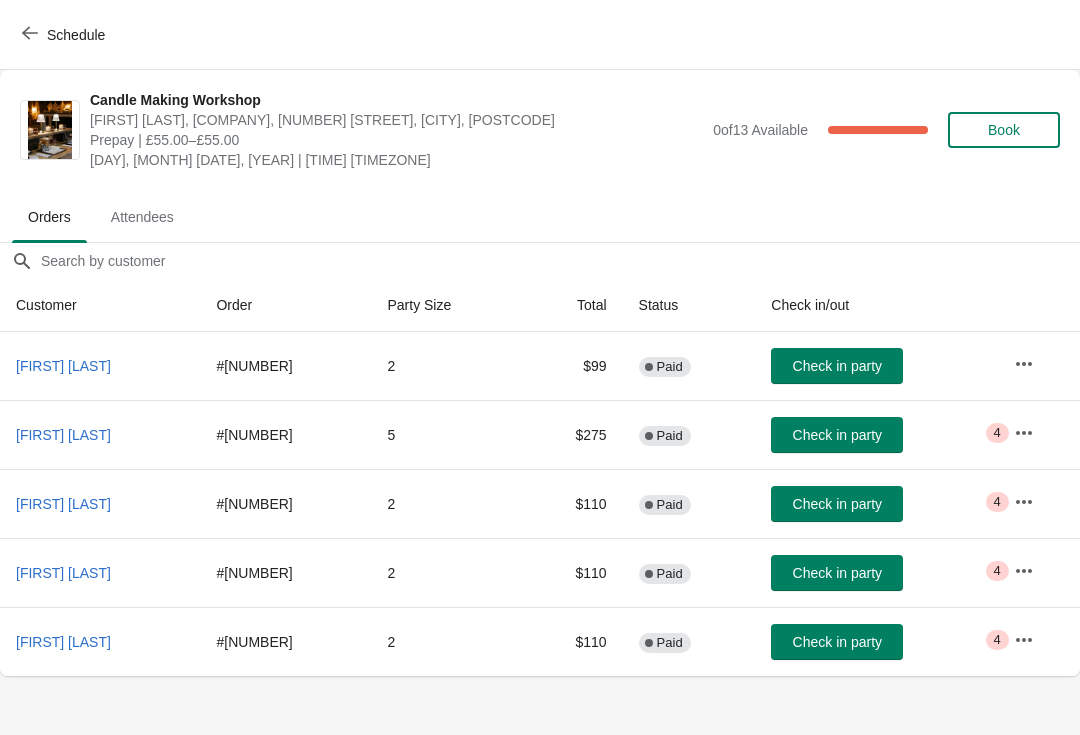 click on "Schedule" at bounding box center (65, 35) 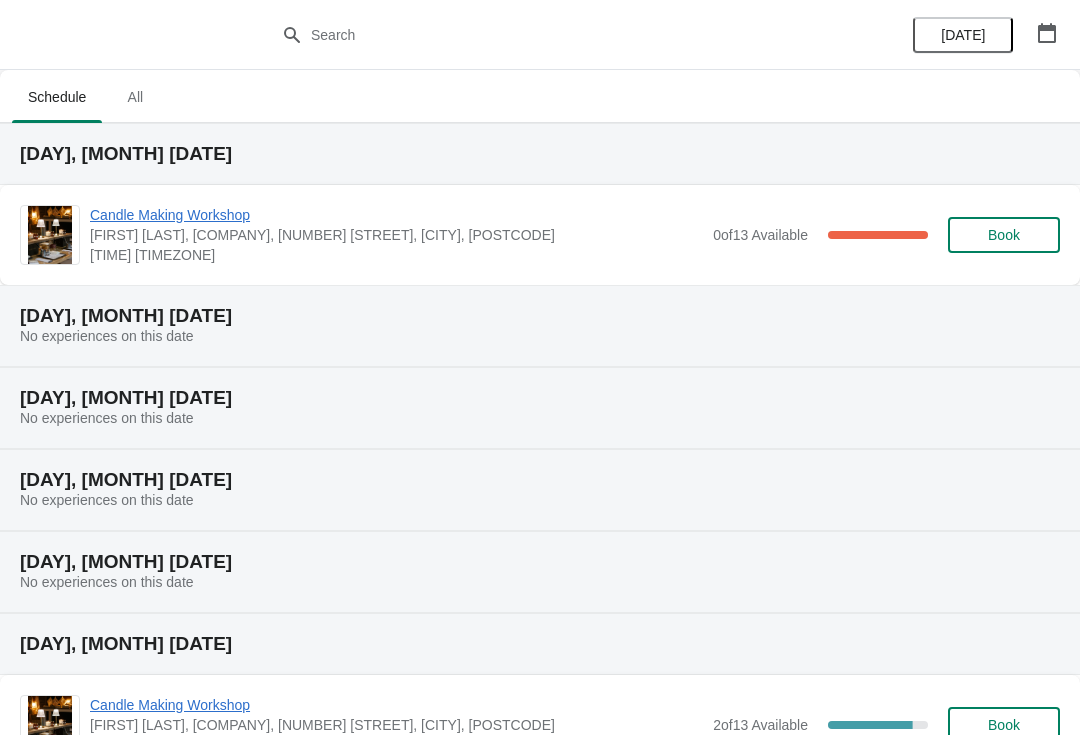 click on "Candle Making Workshop" at bounding box center [396, 215] 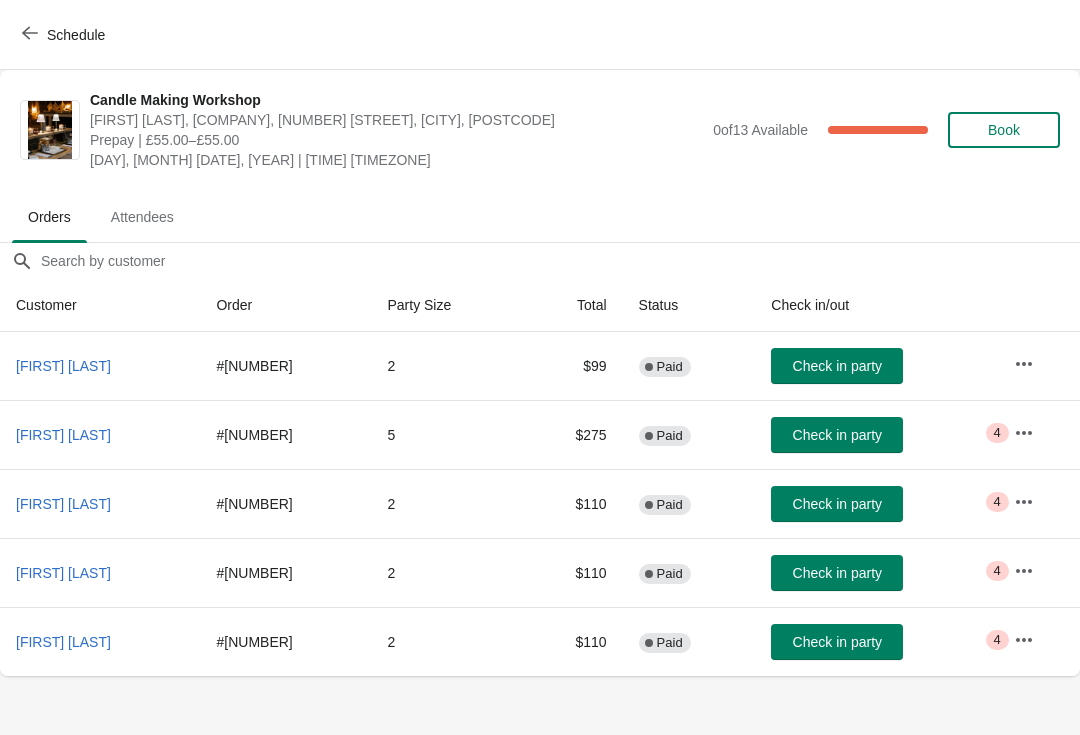scroll, scrollTop: 0, scrollLeft: 0, axis: both 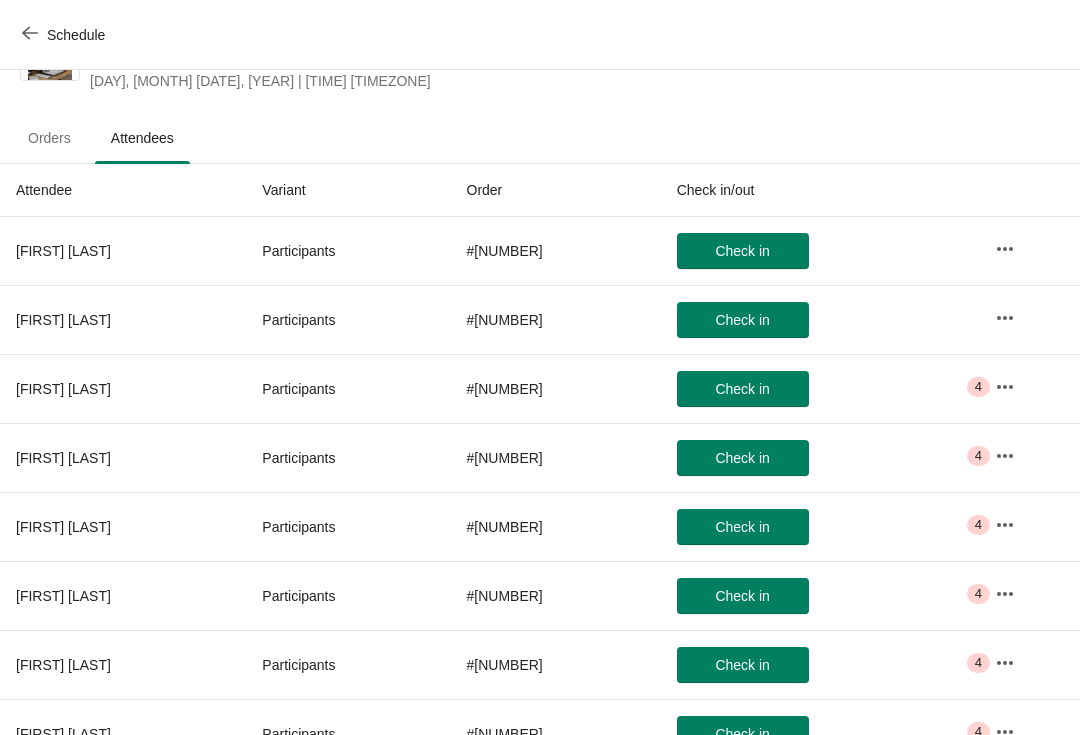 click 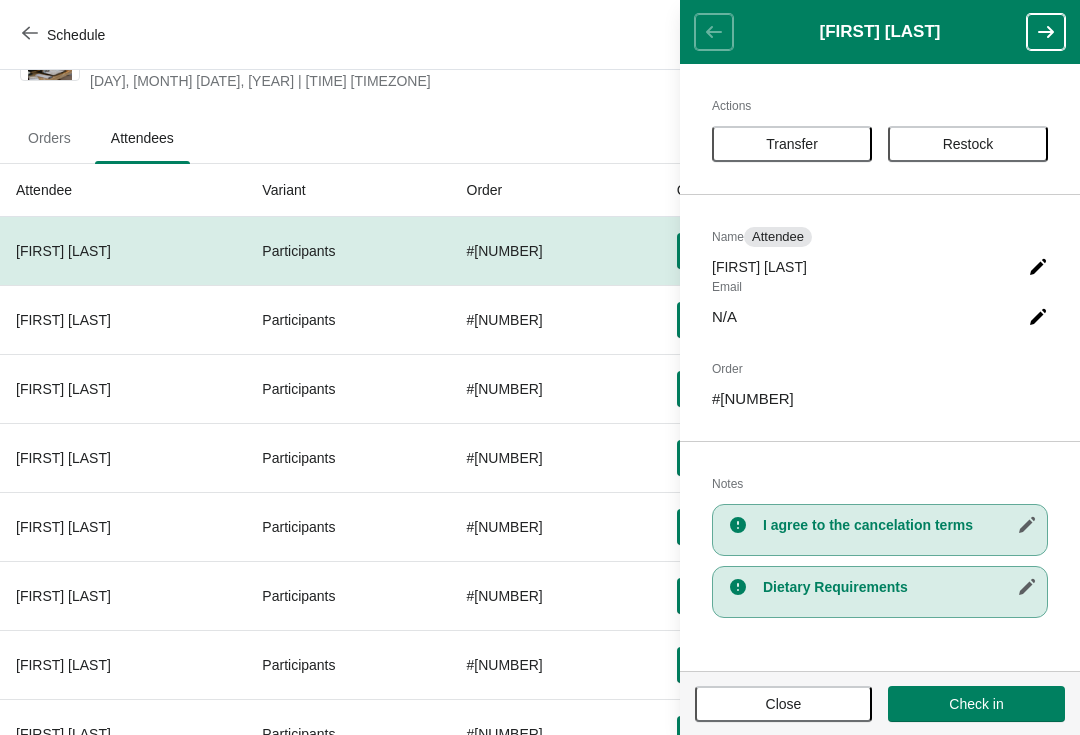 click on "Dietary Requirements" at bounding box center (880, 592) 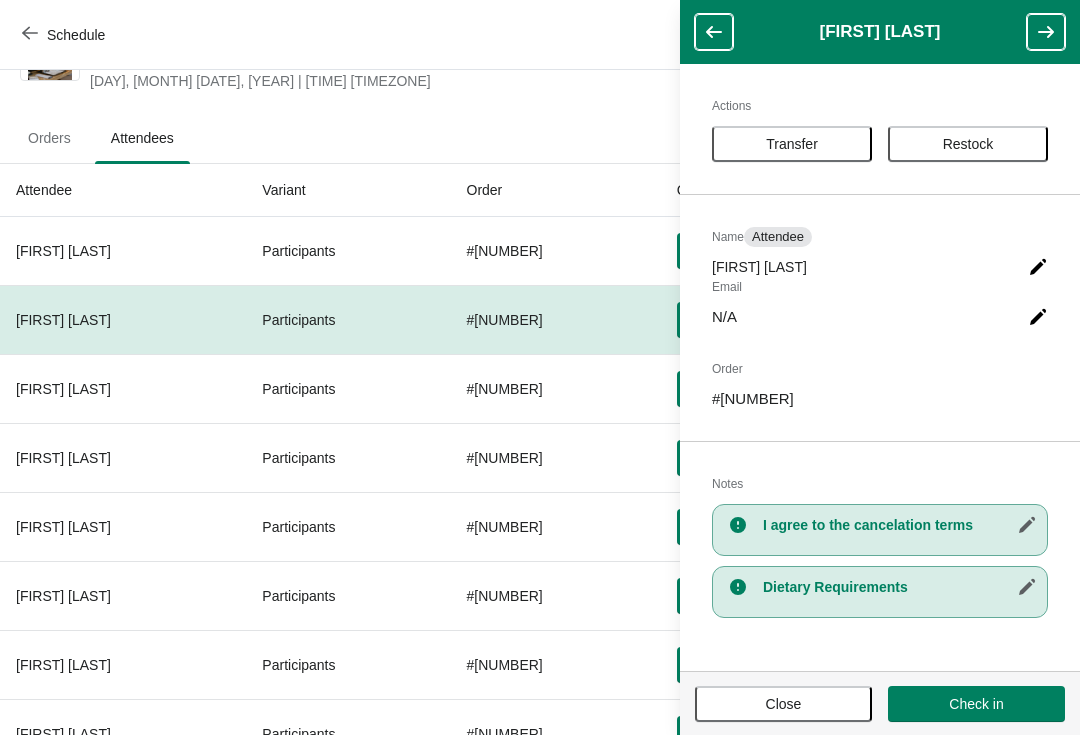 click at bounding box center (1046, 32) 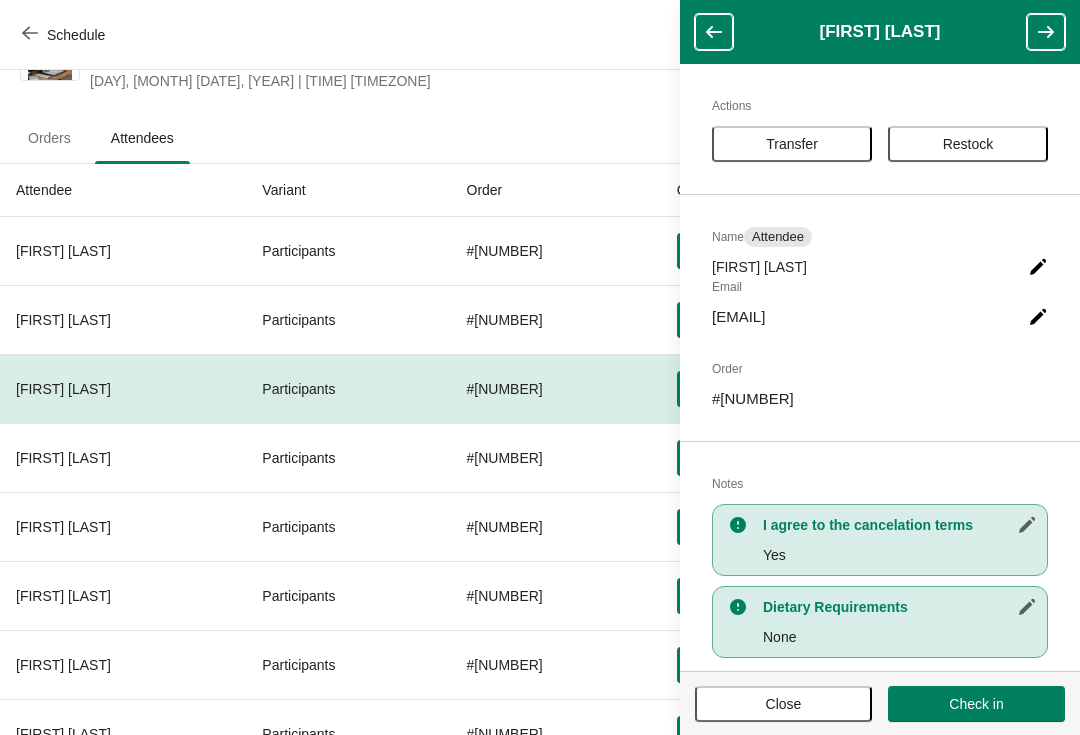 click on "[FIRST] [LAST]" at bounding box center (880, 32) 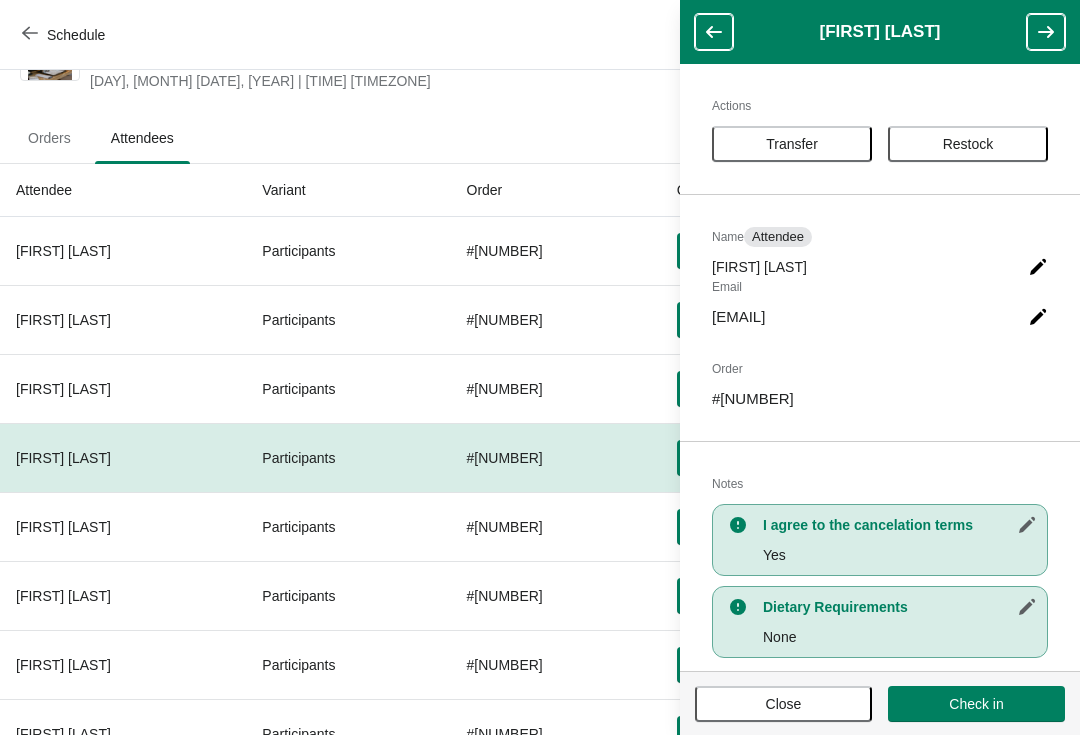 click at bounding box center (1046, 32) 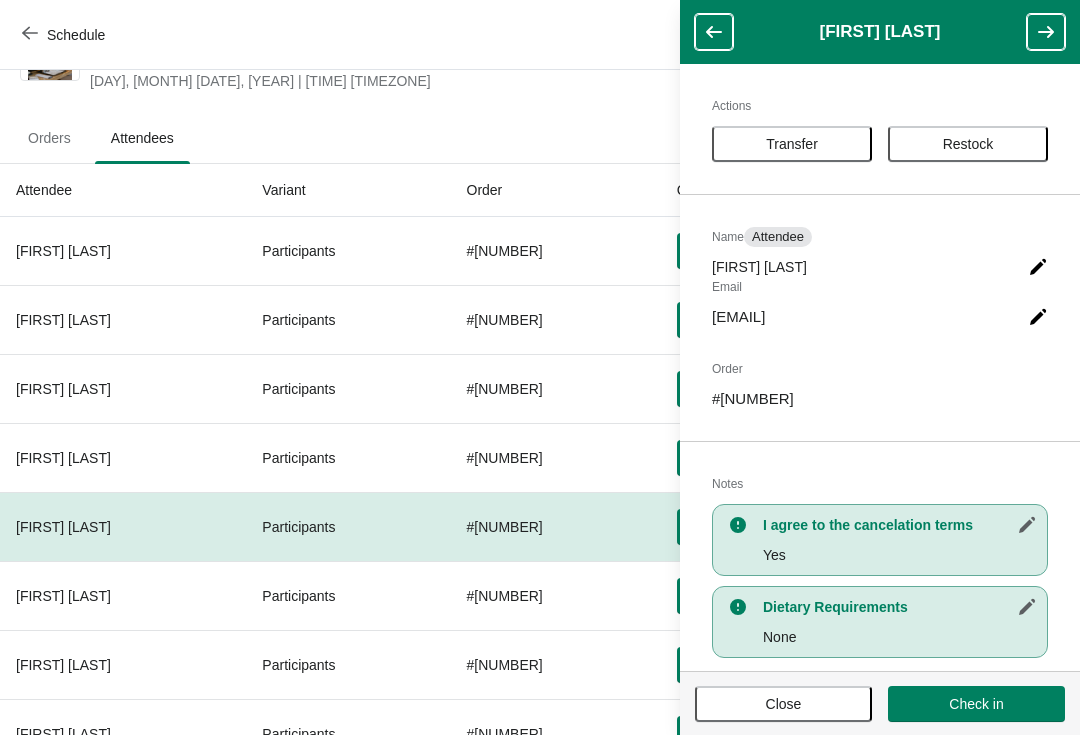 click at bounding box center [1046, 32] 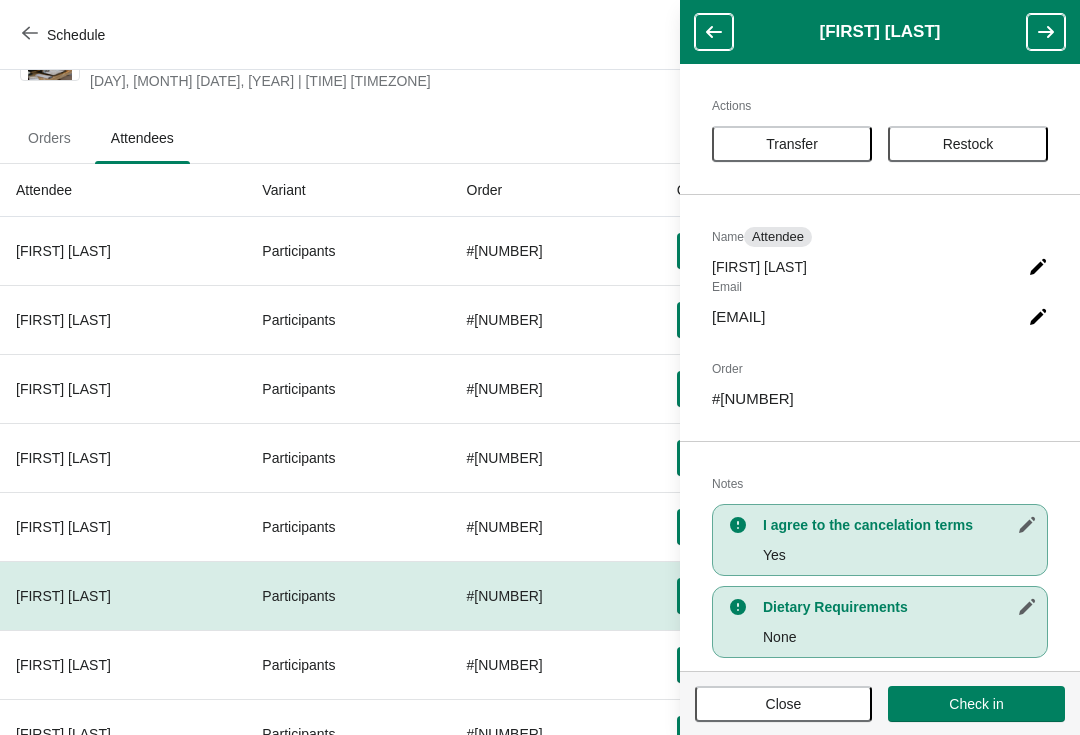 click at bounding box center (1046, 32) 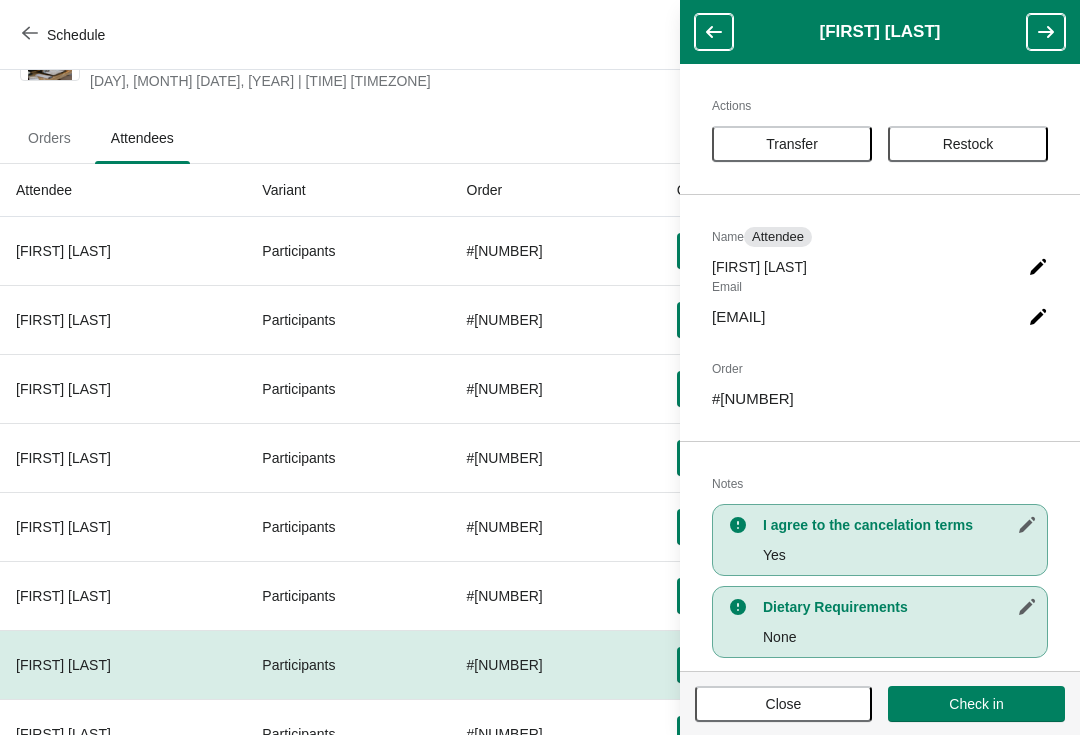 click at bounding box center (1046, 32) 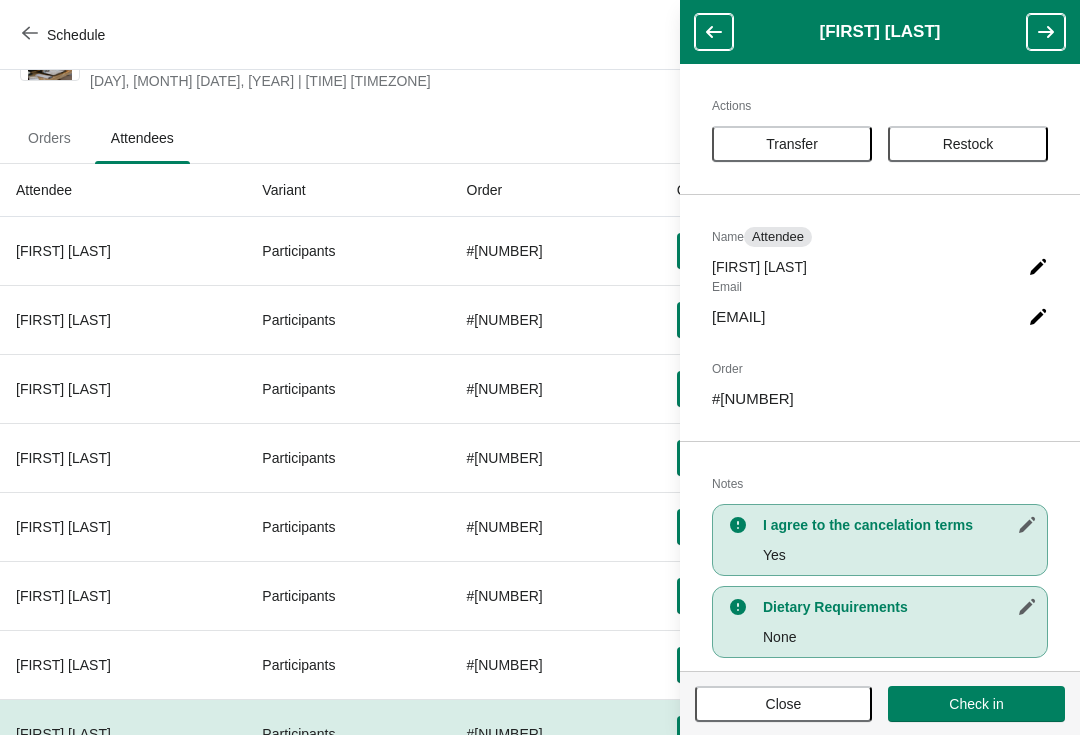 click at bounding box center (1046, 32) 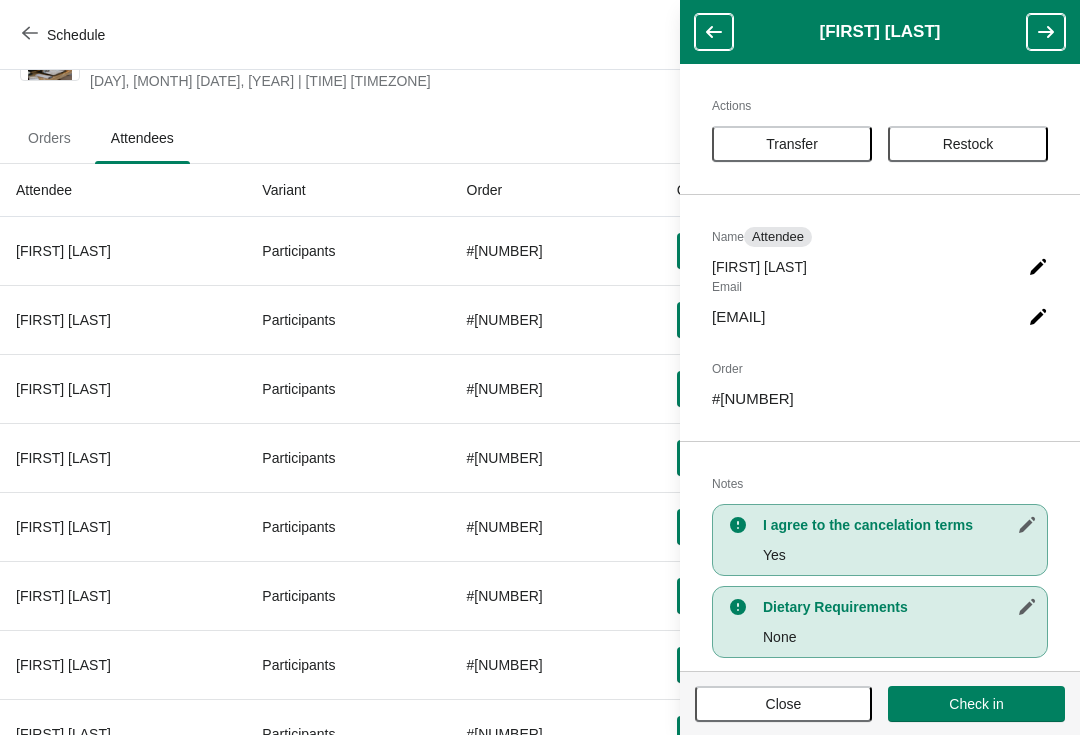 click at bounding box center (1046, 32) 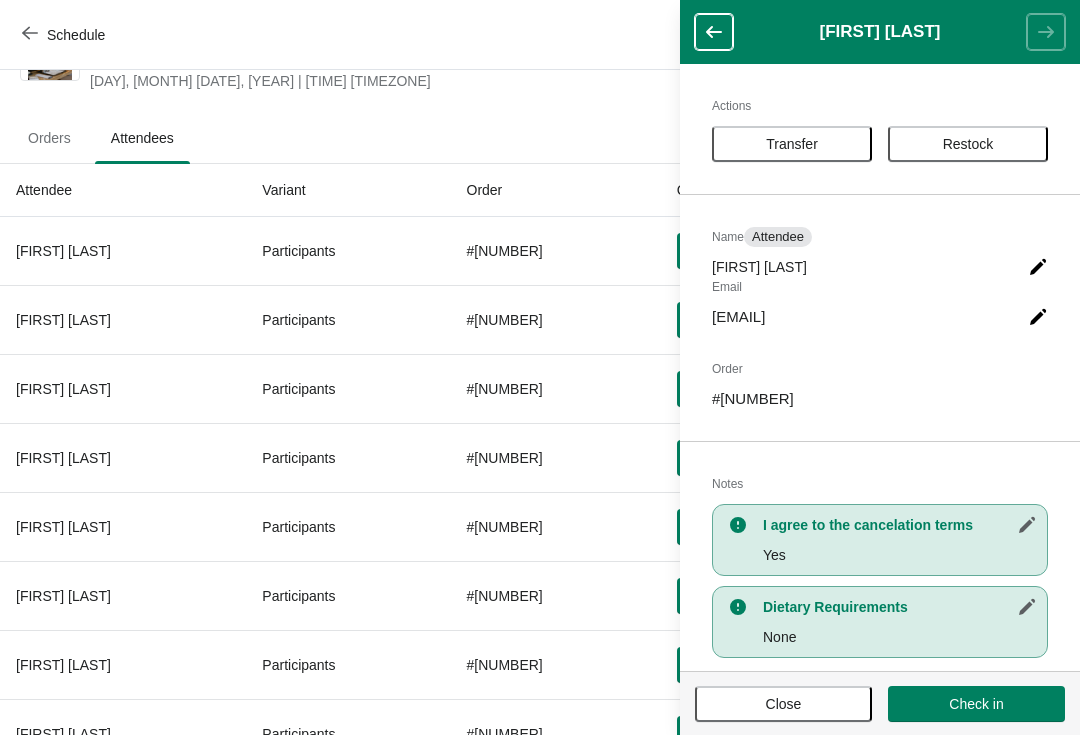 click on "[FIRST] [LAST]" at bounding box center (880, 32) 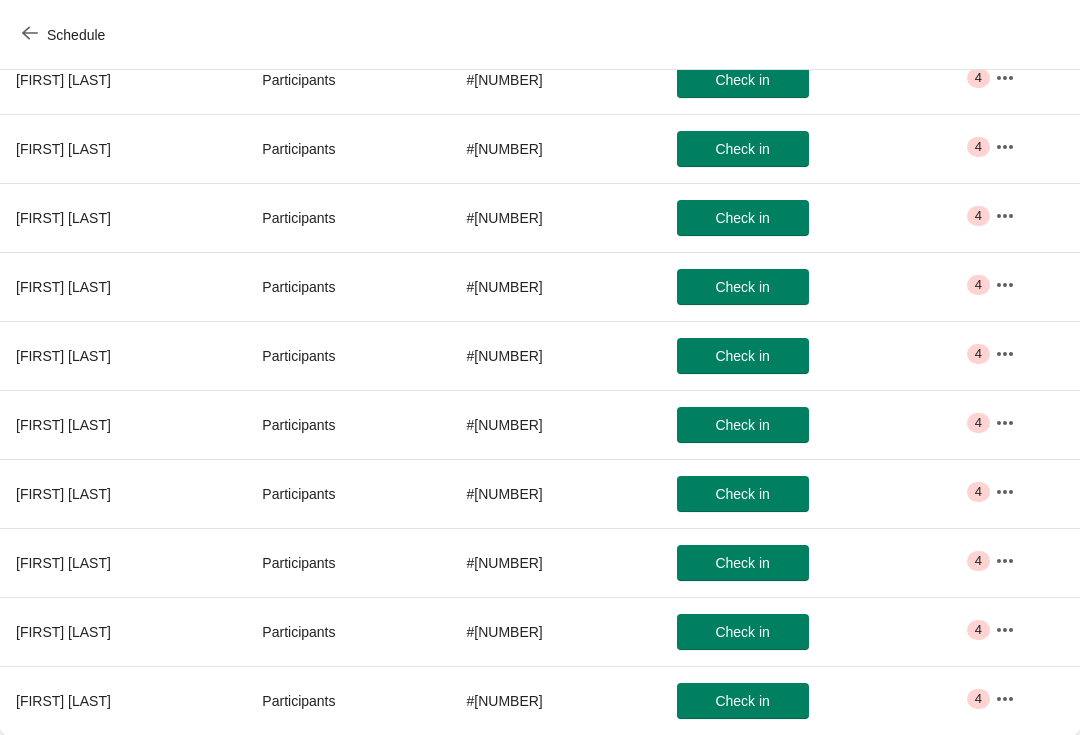 scroll, scrollTop: 457, scrollLeft: 0, axis: vertical 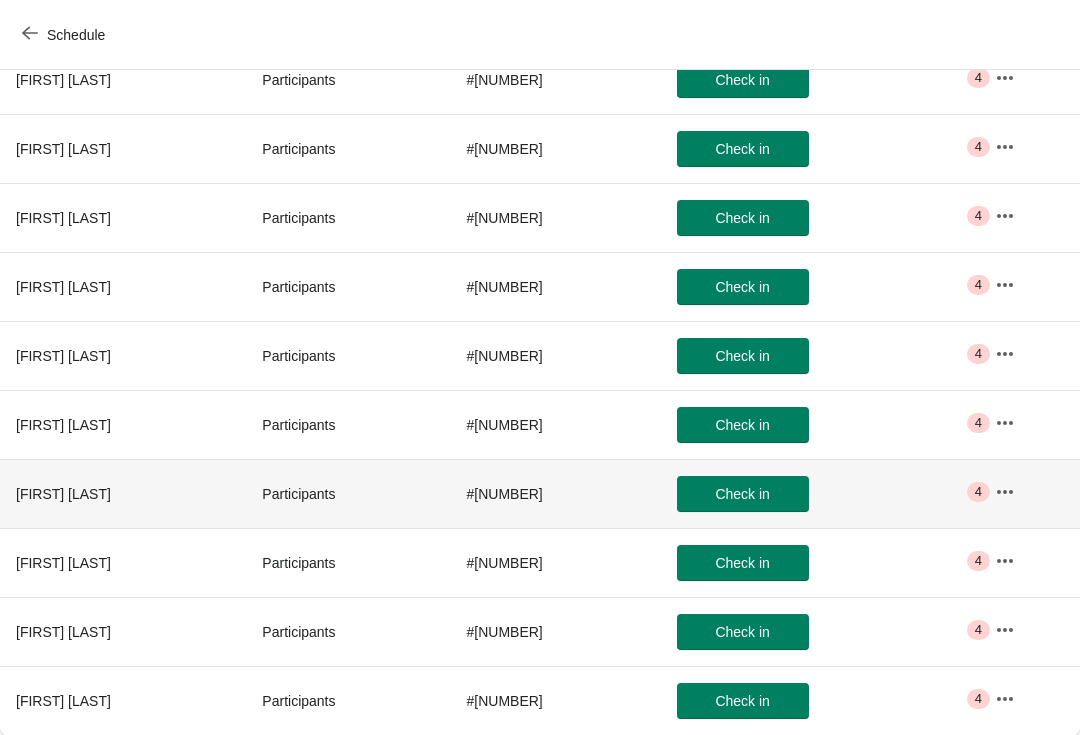 click on "4" at bounding box center [978, 492] 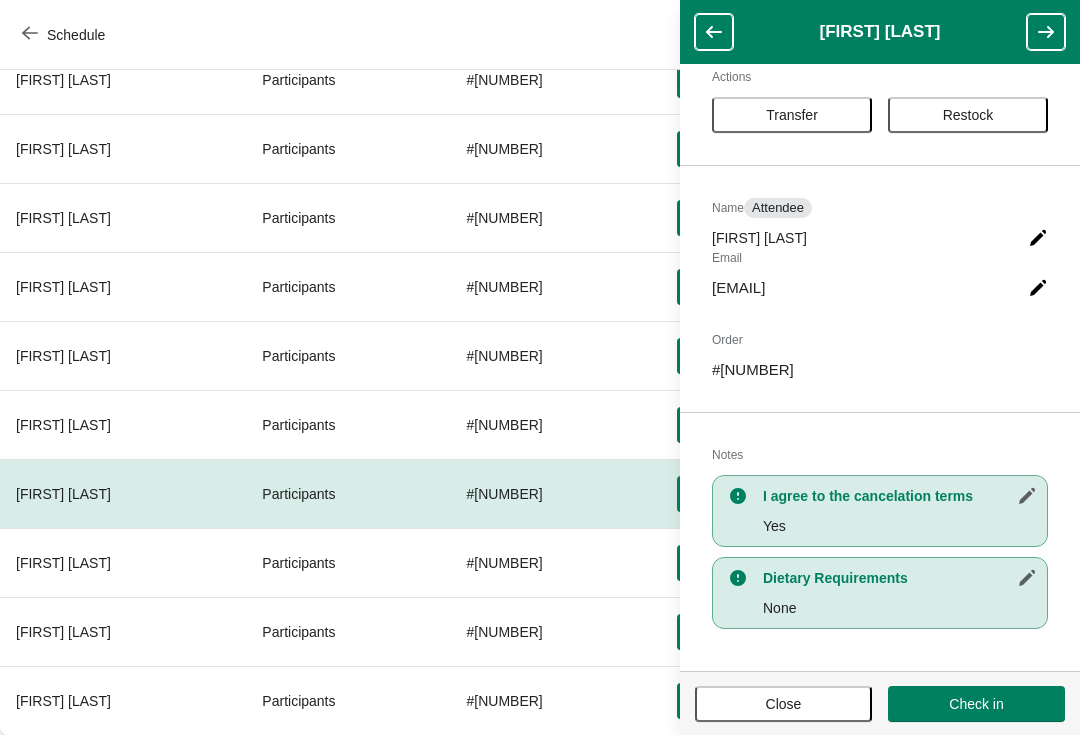 scroll, scrollTop: 29, scrollLeft: 0, axis: vertical 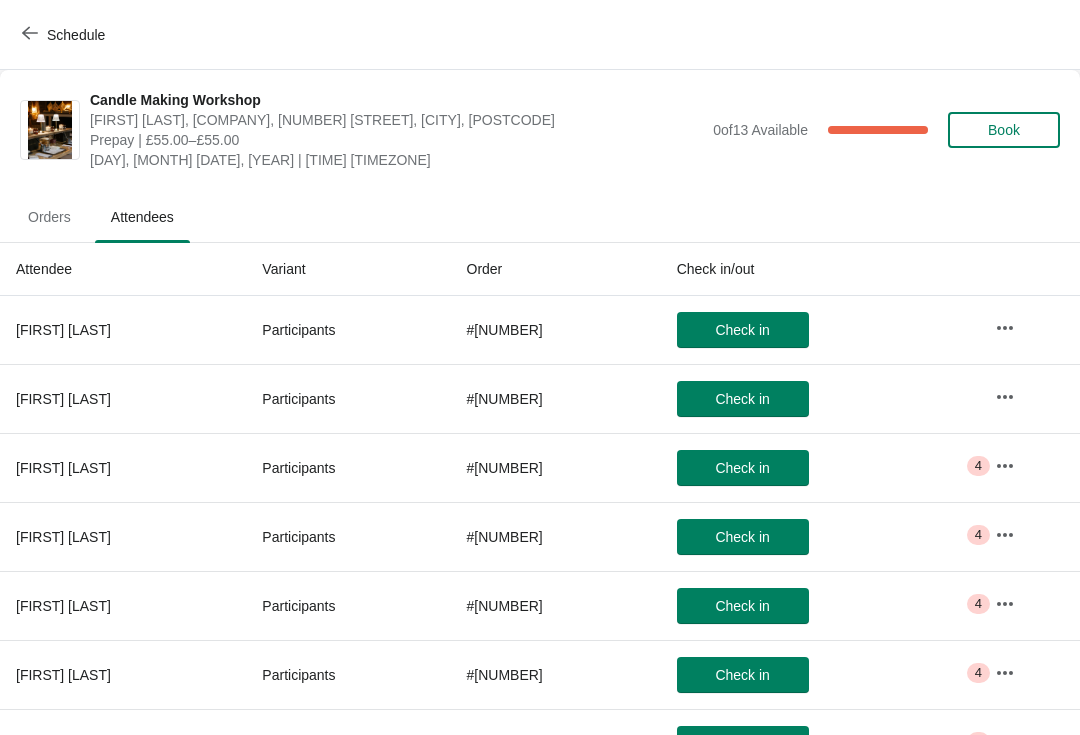 click on "Check in" at bounding box center (743, 330) 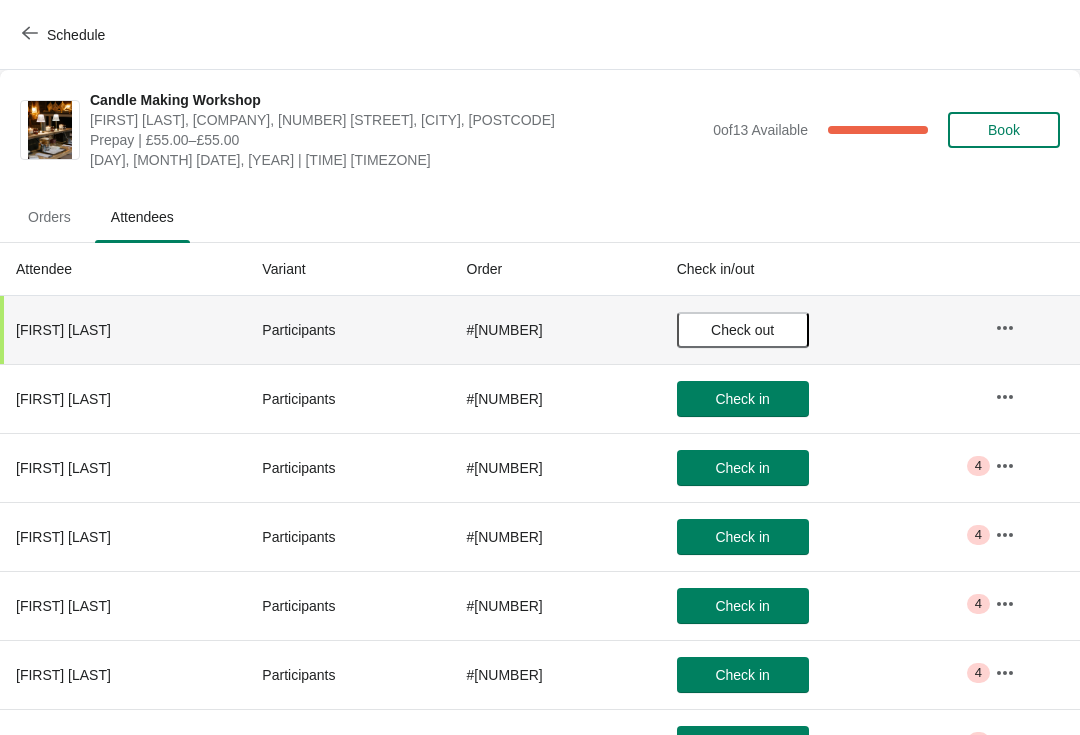 click on "Check out" at bounding box center [743, 330] 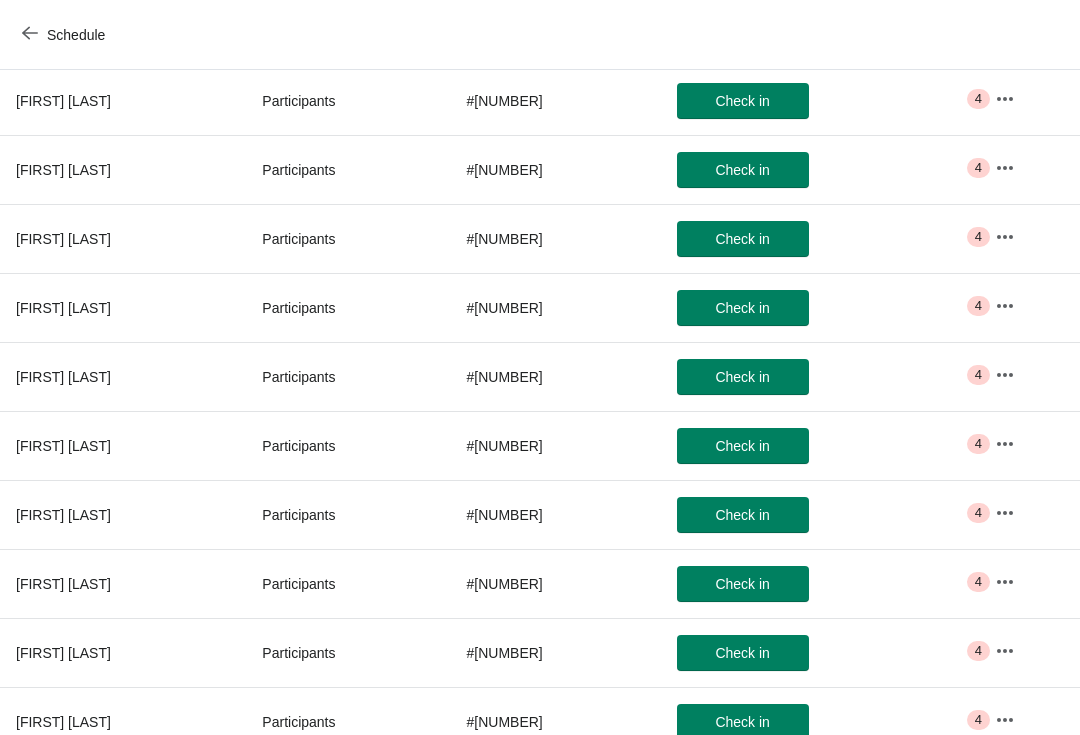 scroll, scrollTop: 453, scrollLeft: 0, axis: vertical 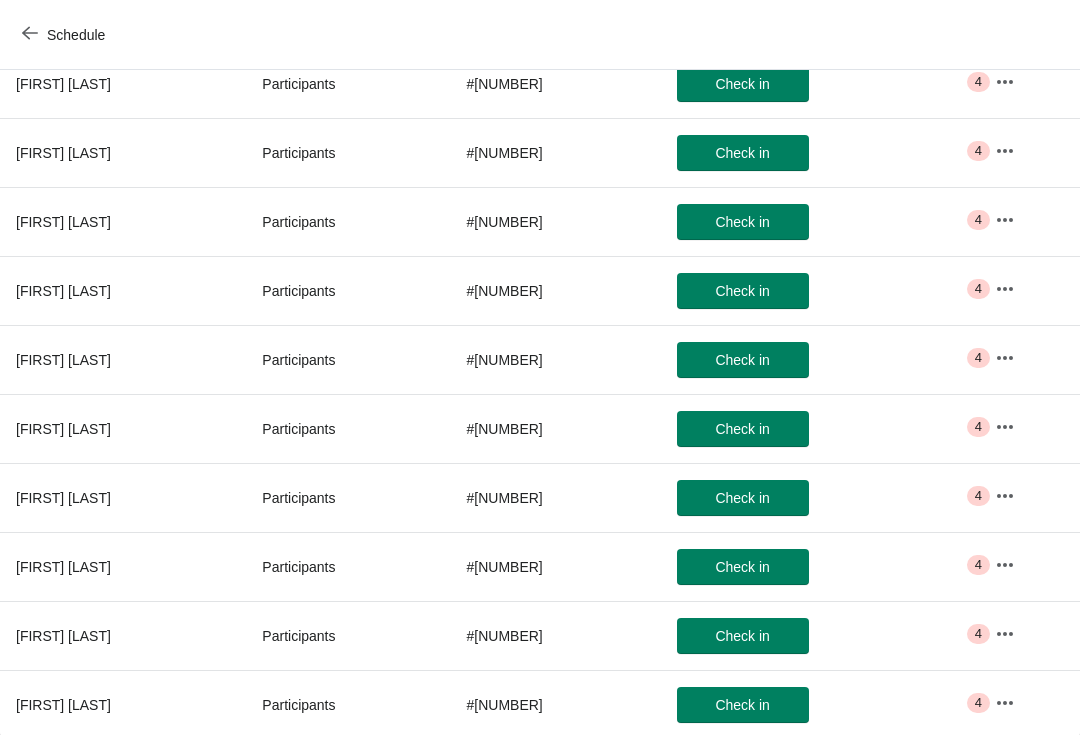 click on "Check in" at bounding box center (743, 360) 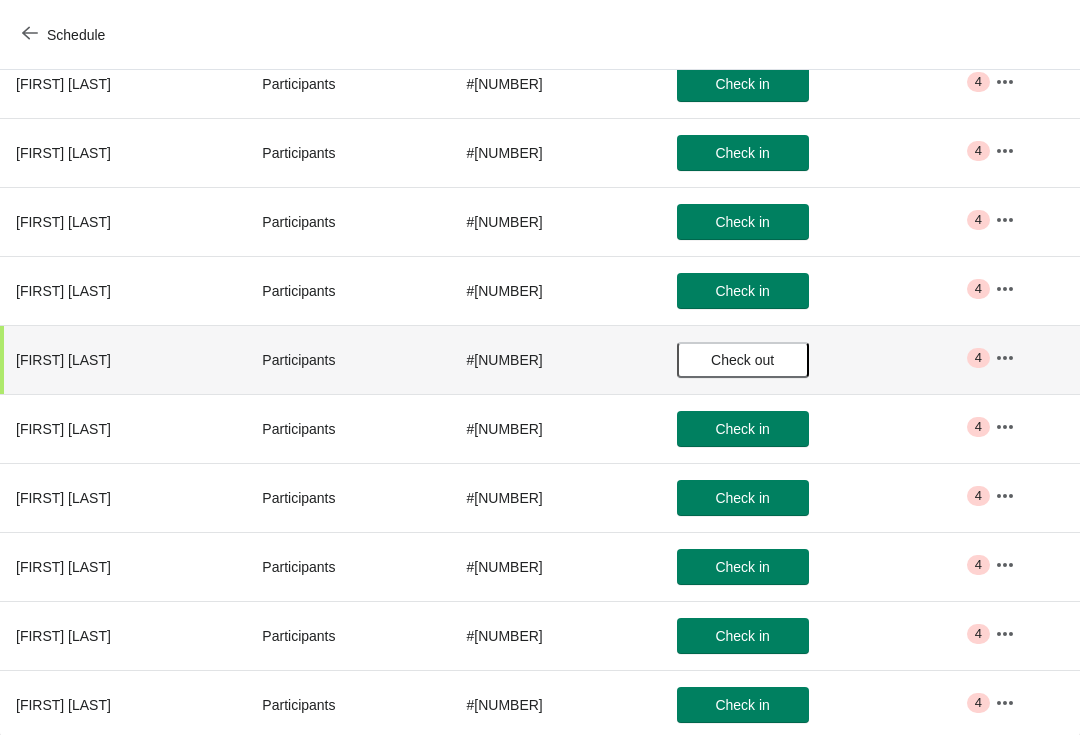 click on "Check in" at bounding box center [743, 429] 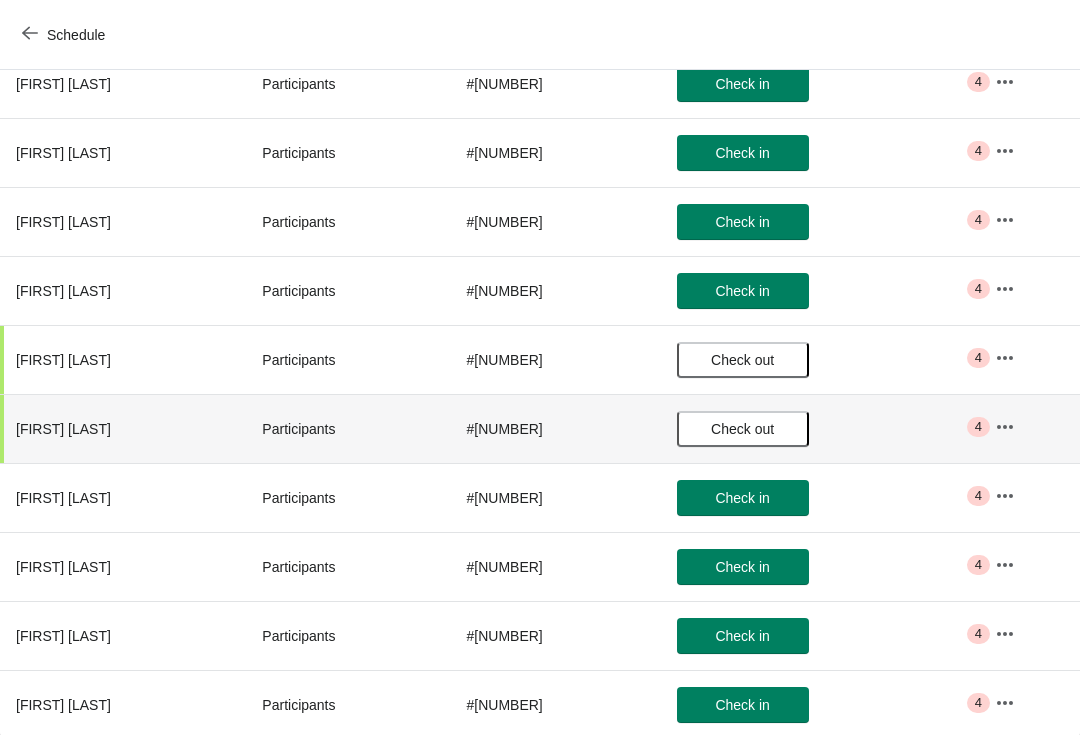 click 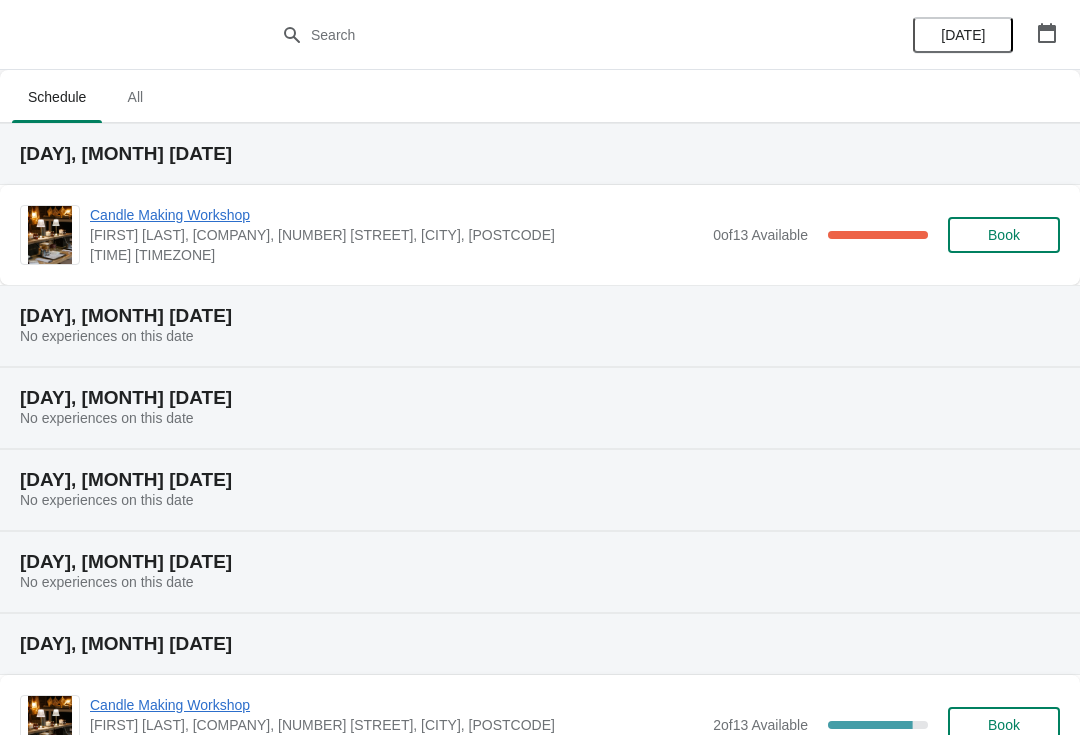click on "Candle Making Workshop" at bounding box center (396, 215) 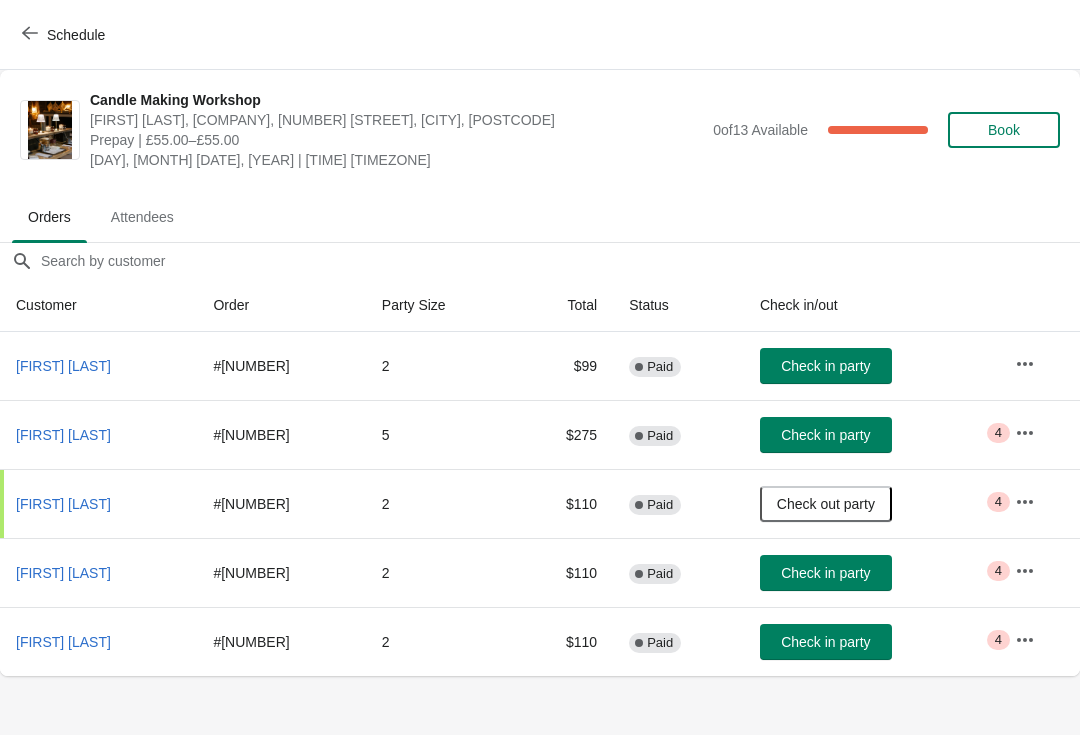 click on "Check in party" at bounding box center (825, 435) 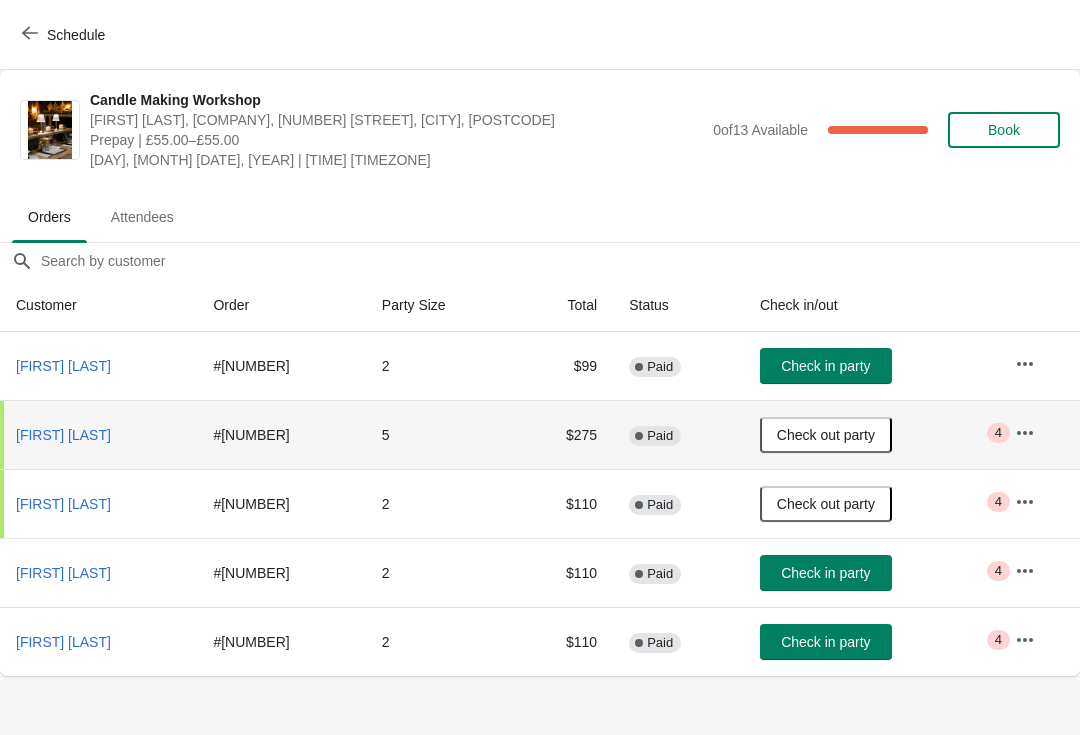 click on "Check in party" at bounding box center [825, 366] 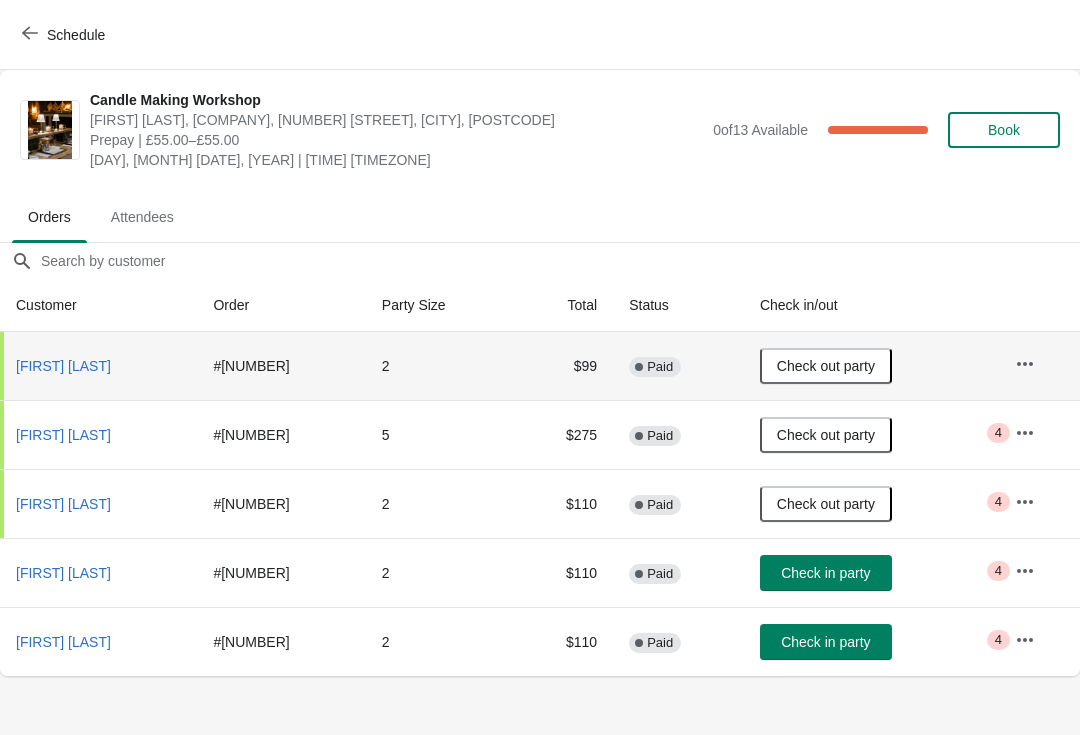 click on "Check in party" at bounding box center [825, 573] 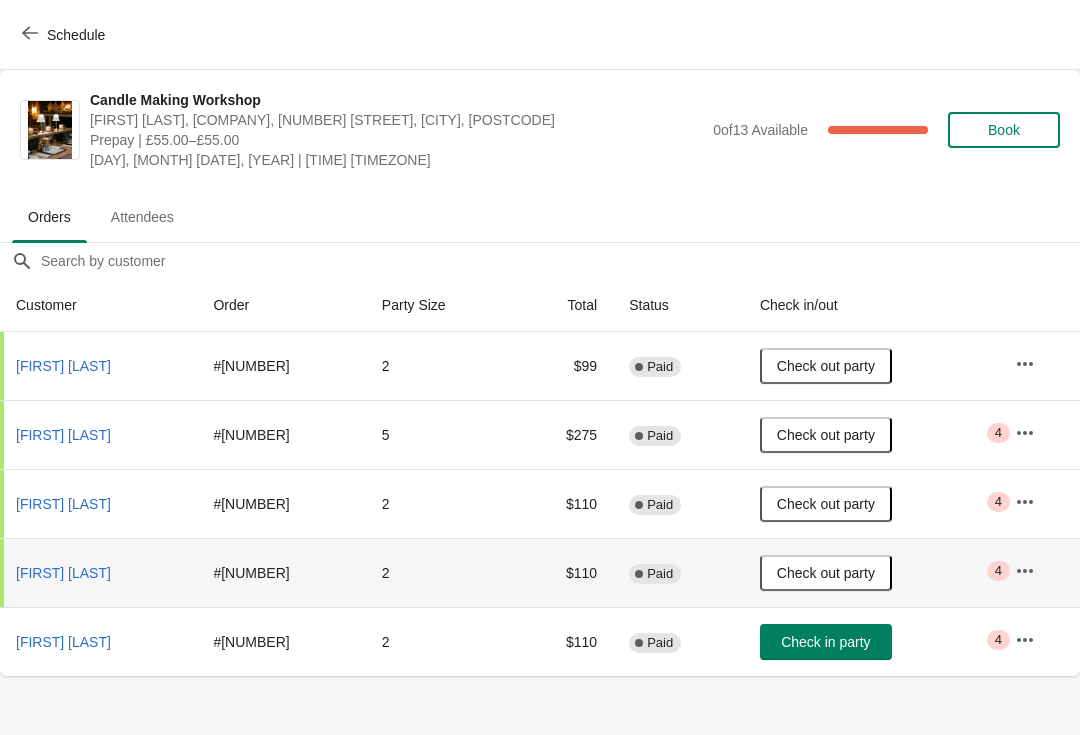 click on "Attendees" at bounding box center (142, 217) 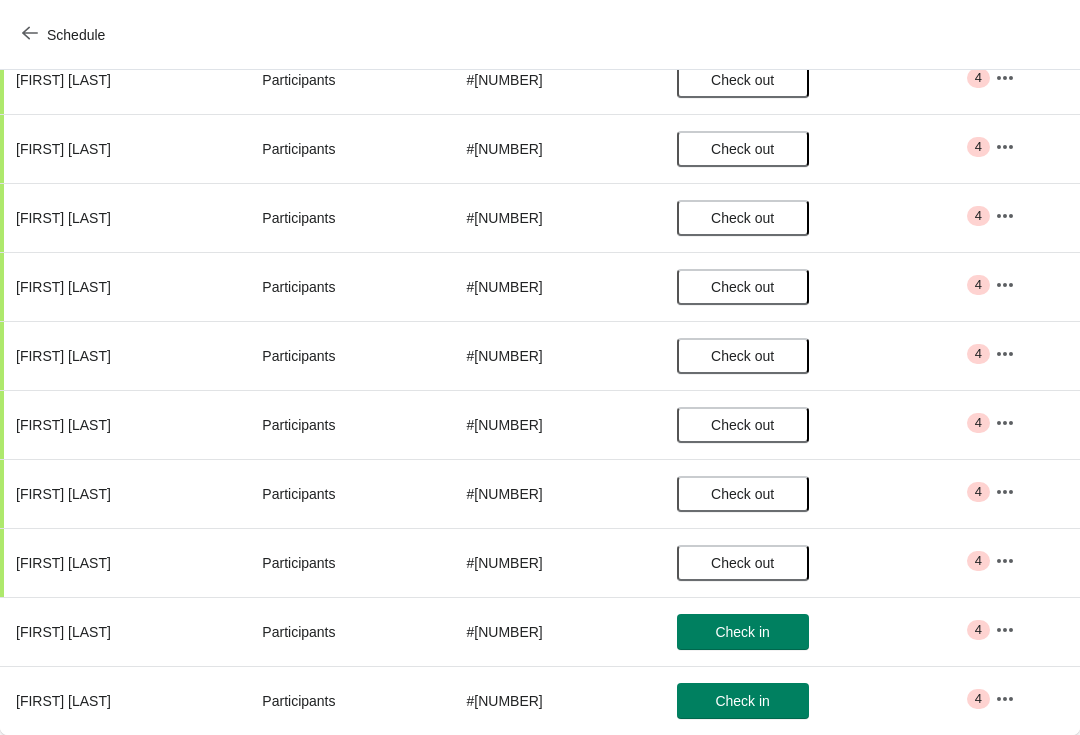 scroll, scrollTop: 457, scrollLeft: 0, axis: vertical 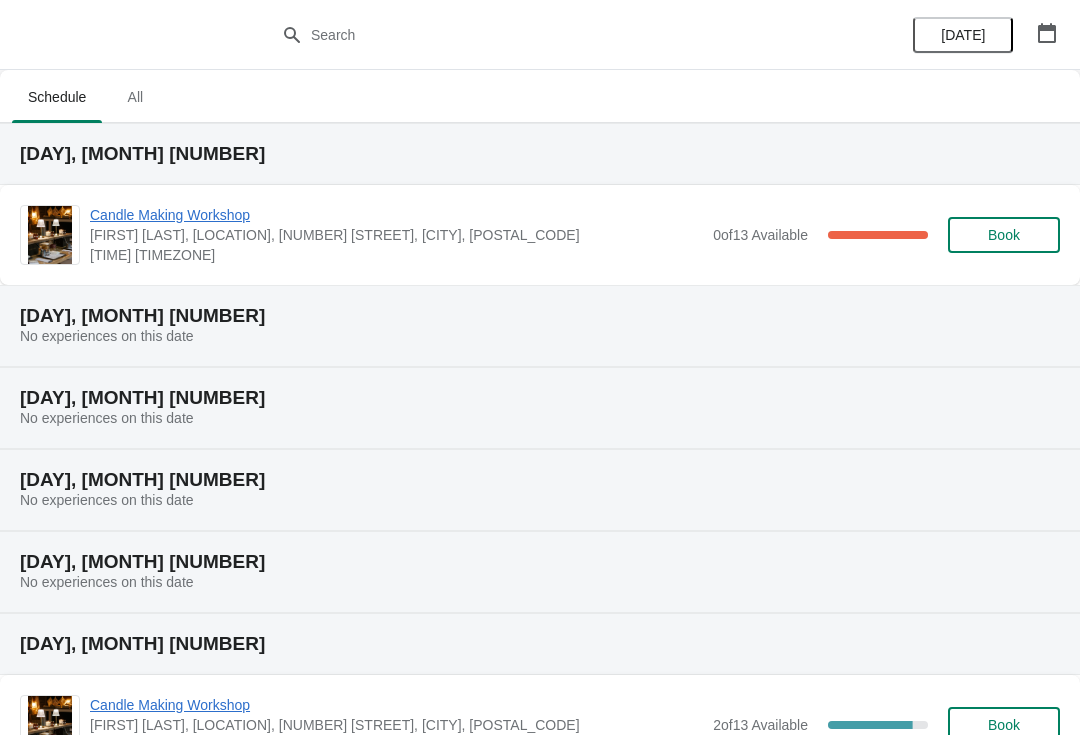 click on "Candle Making Workshop" at bounding box center (396, 215) 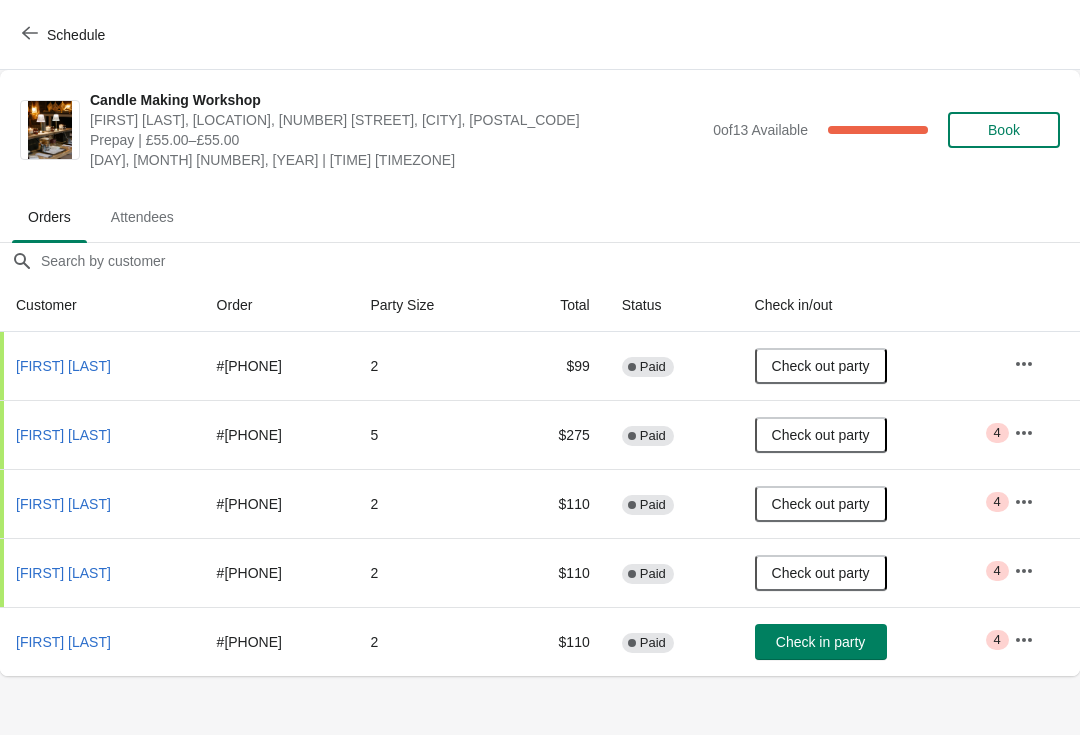 click on "Check in party" at bounding box center [820, 642] 